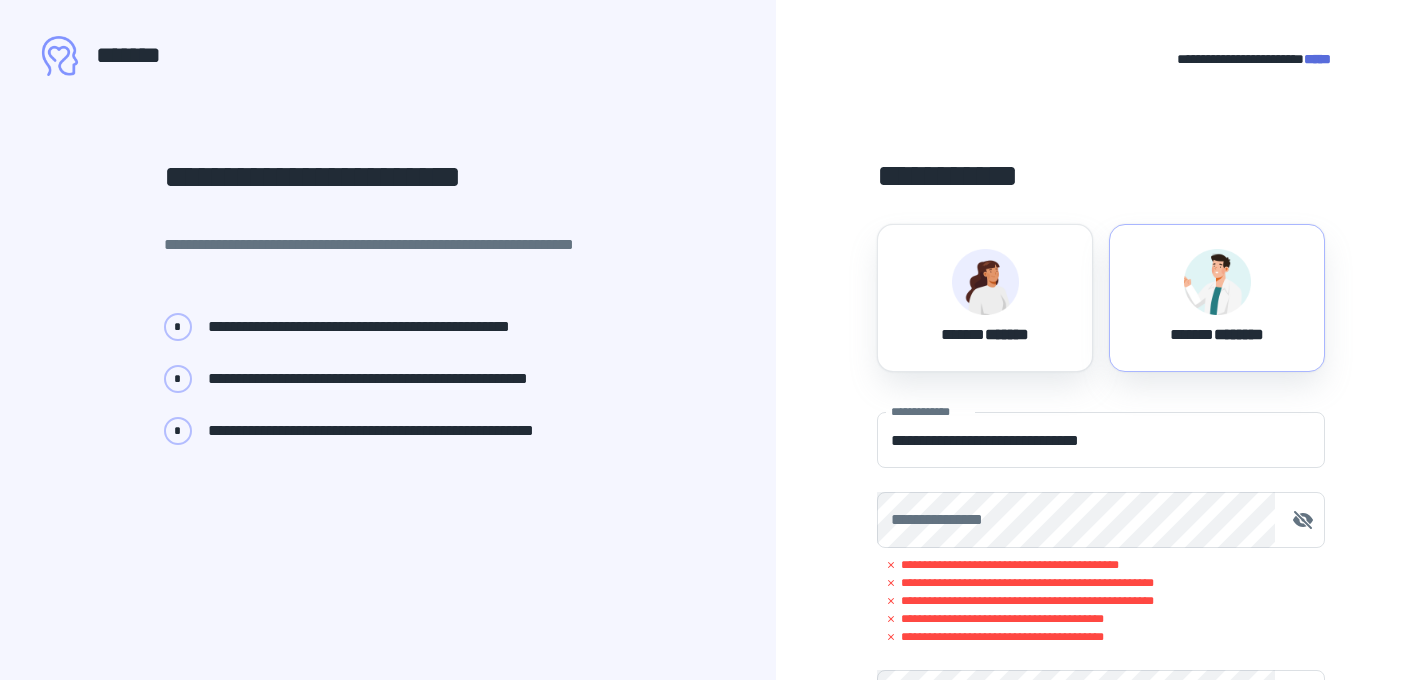 scroll, scrollTop: 0, scrollLeft: 0, axis: both 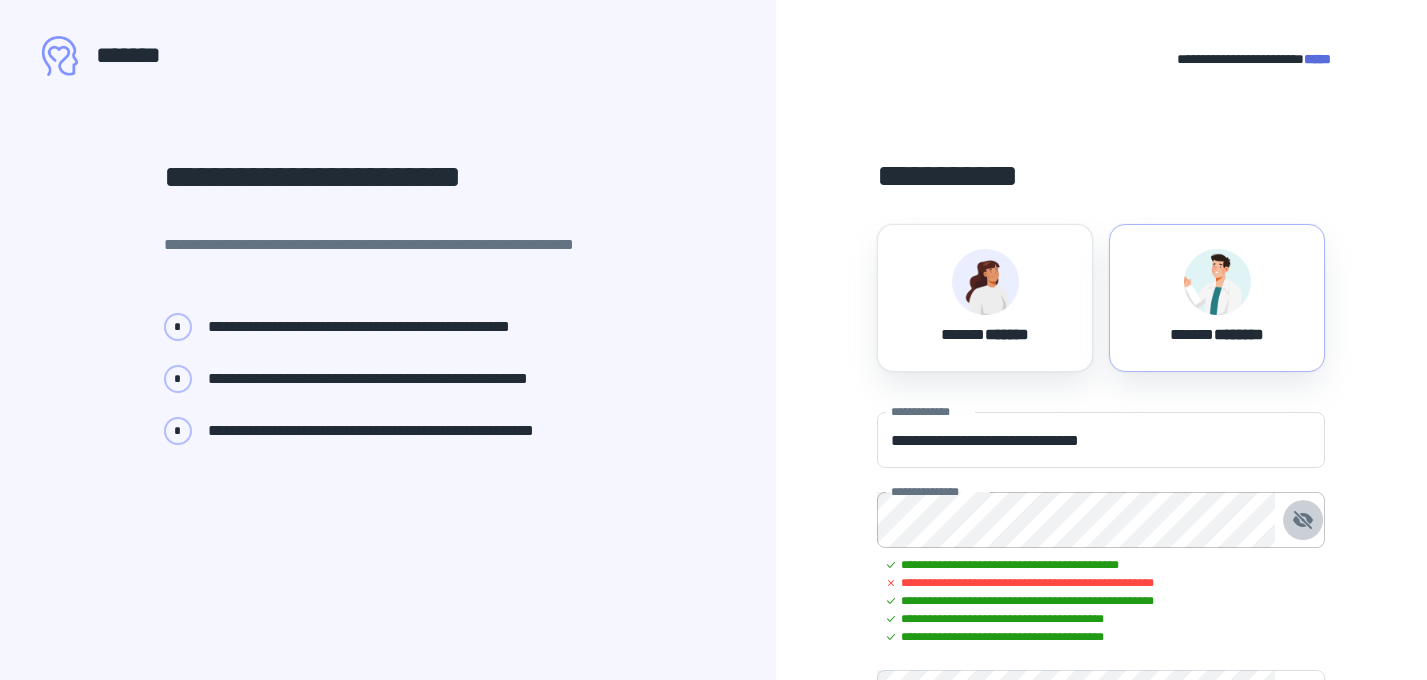 click 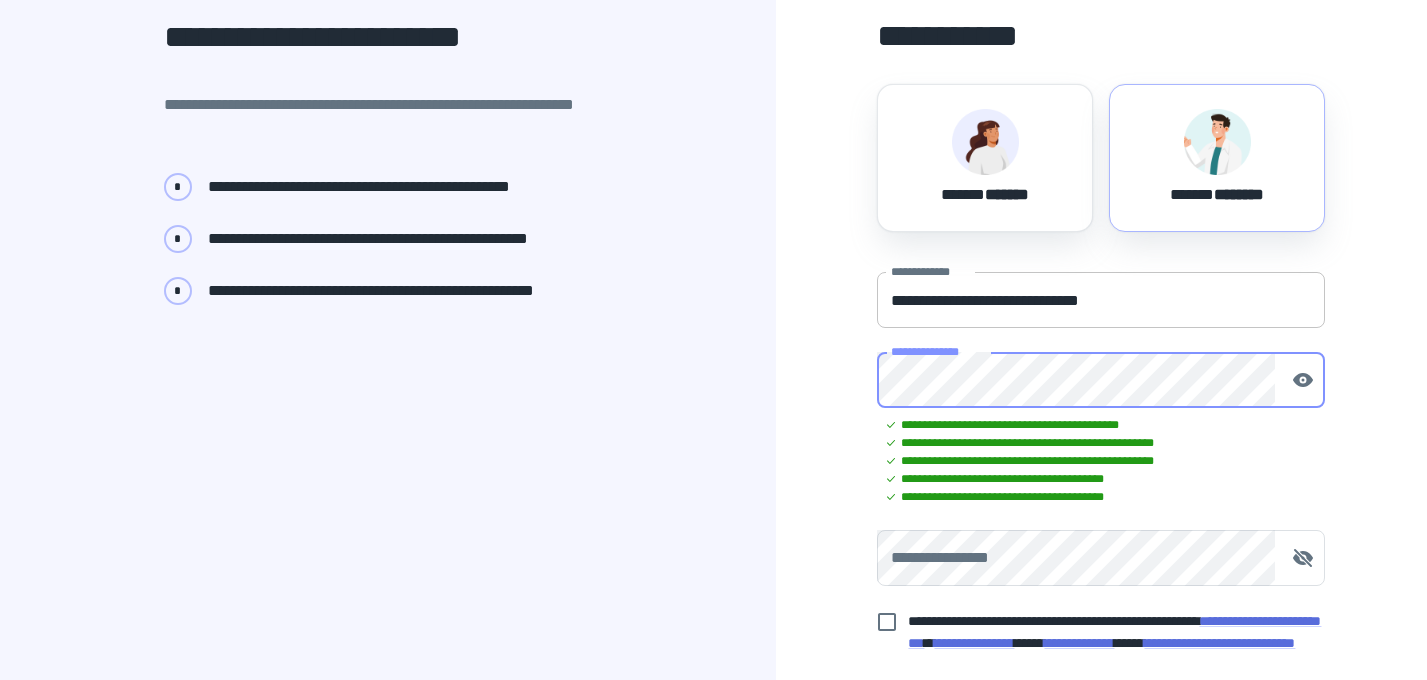 scroll, scrollTop: 336, scrollLeft: 0, axis: vertical 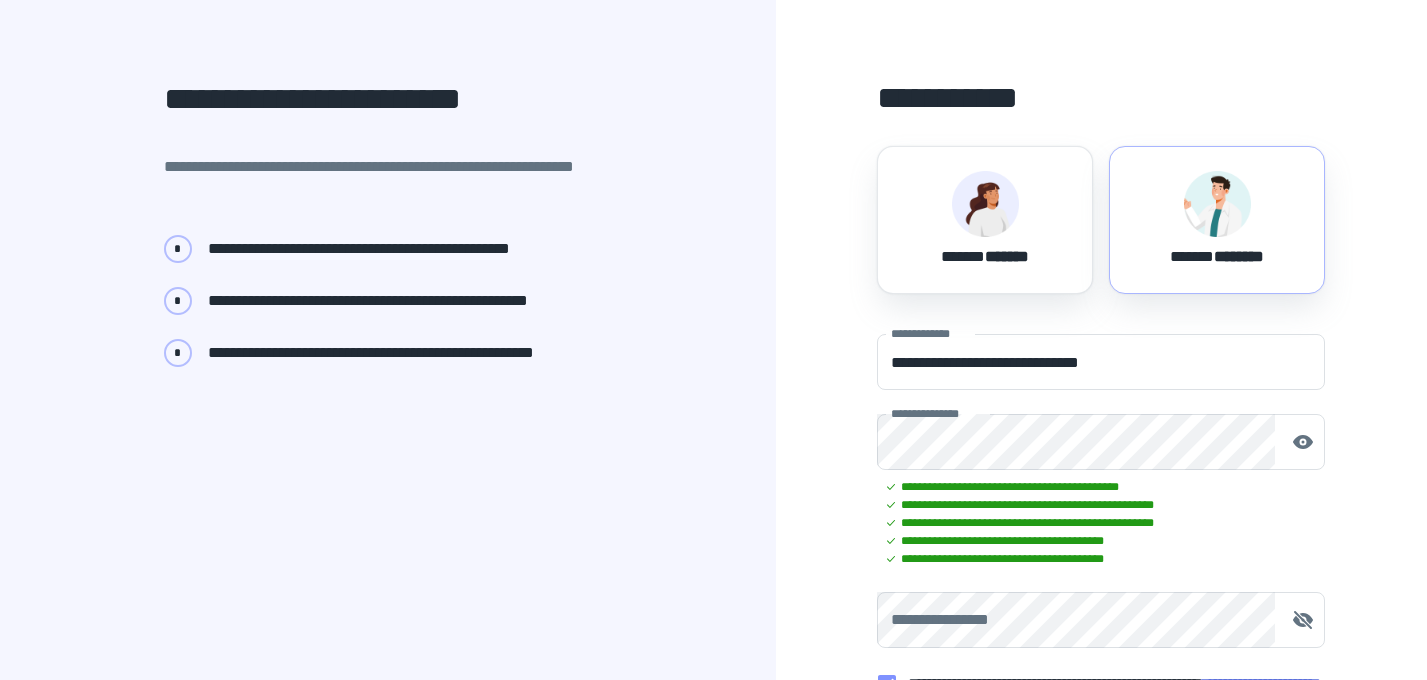 click at bounding box center (1217, 204) 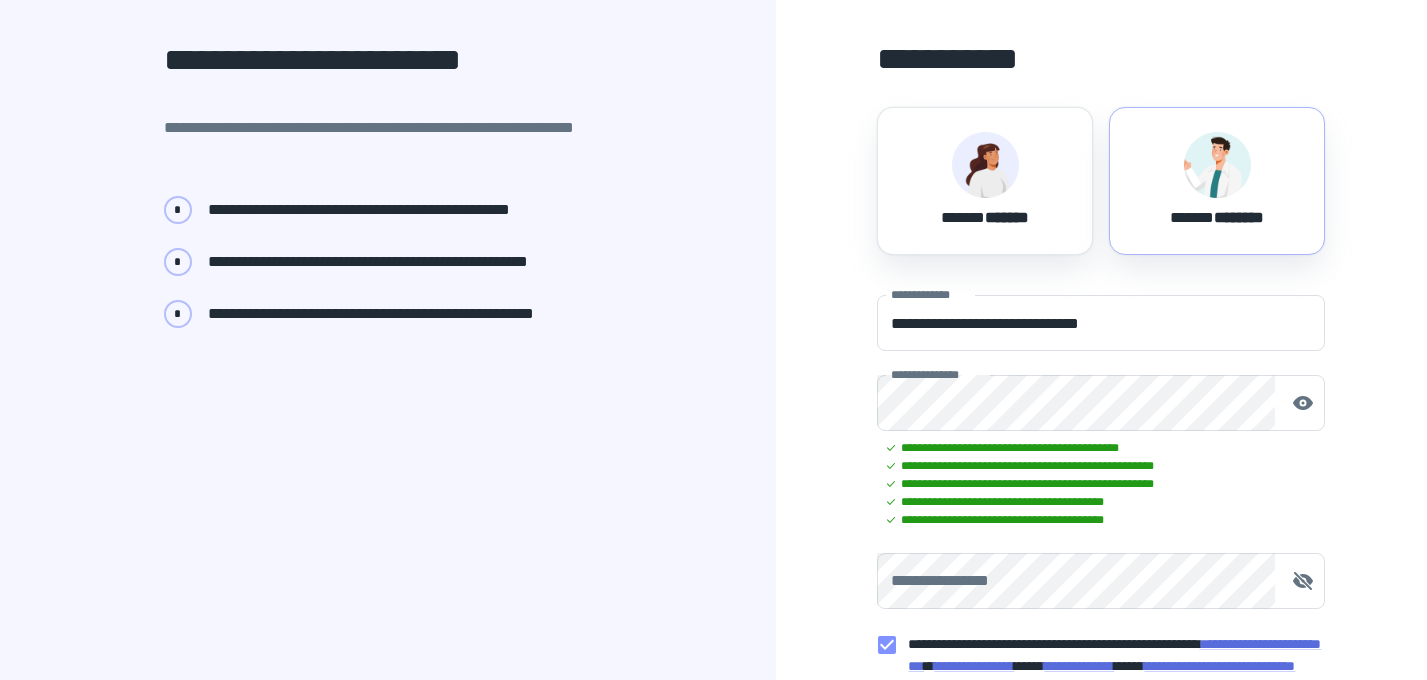 scroll, scrollTop: 336, scrollLeft: 0, axis: vertical 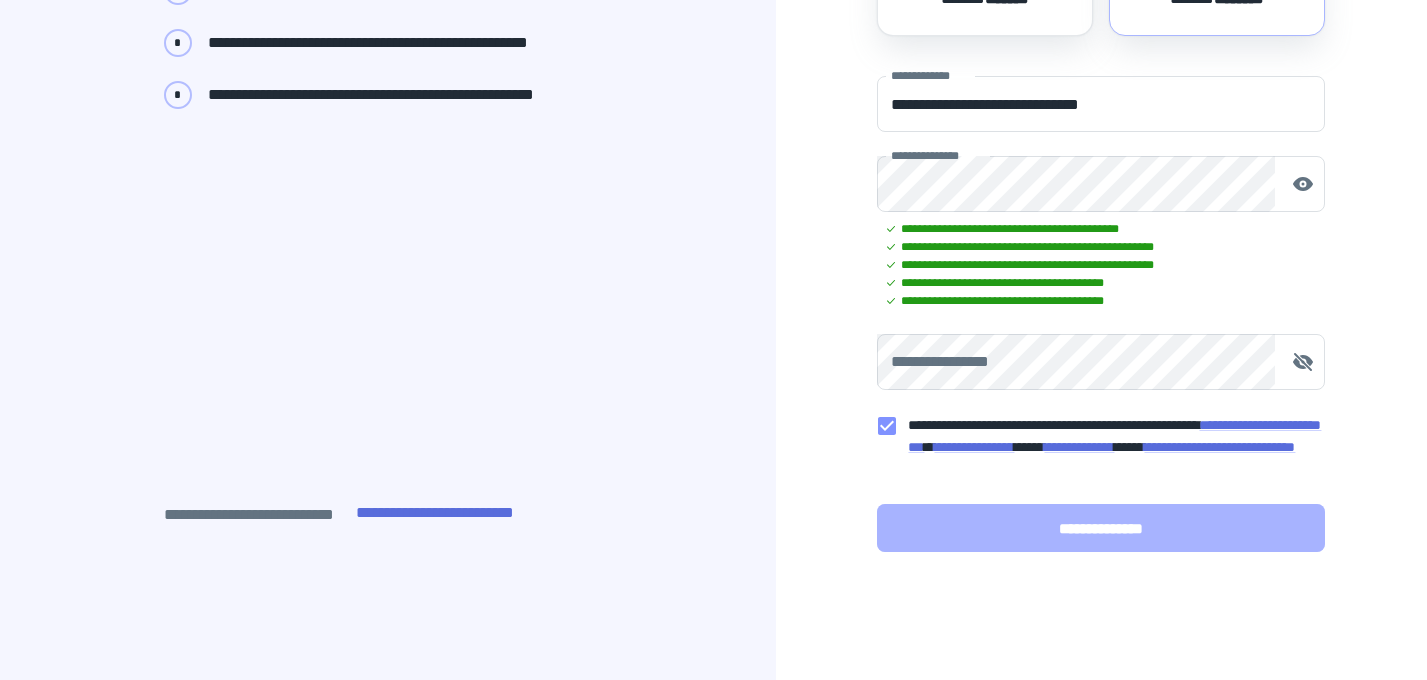 click on "**********" at bounding box center (1101, 528) 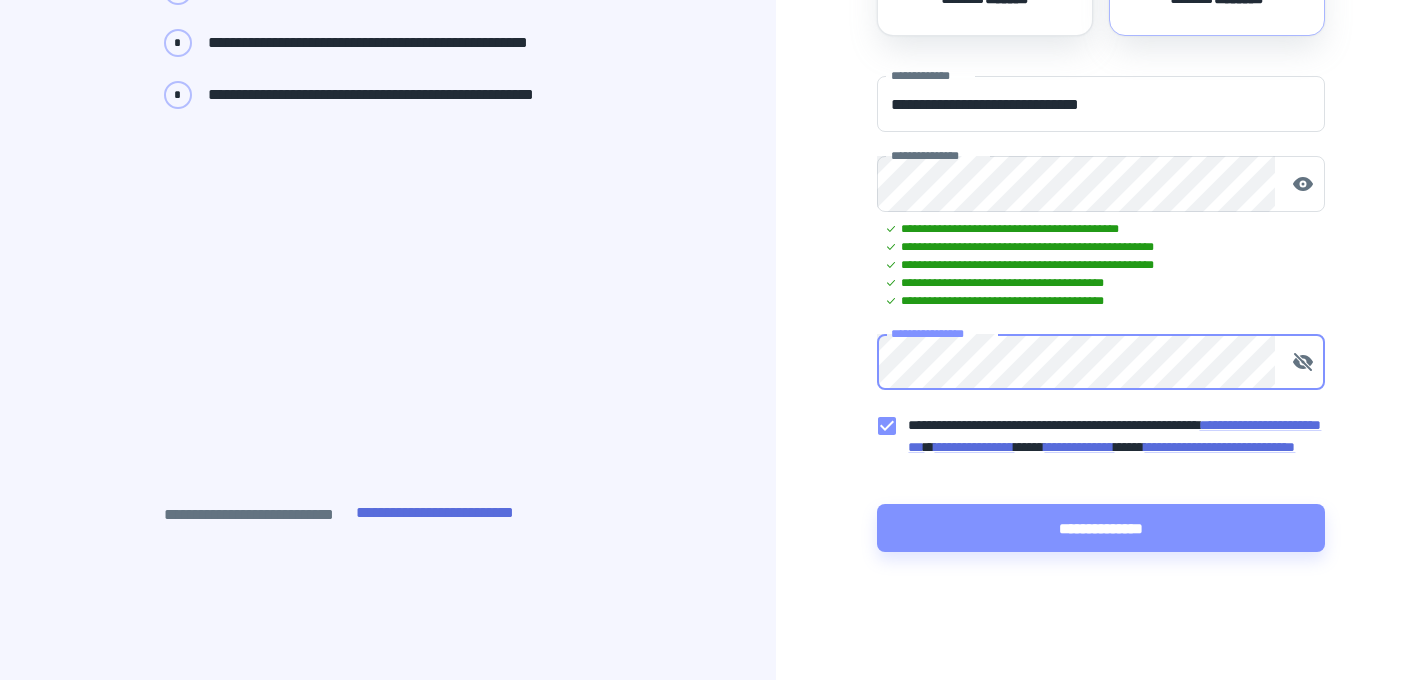 scroll, scrollTop: 336, scrollLeft: 0, axis: vertical 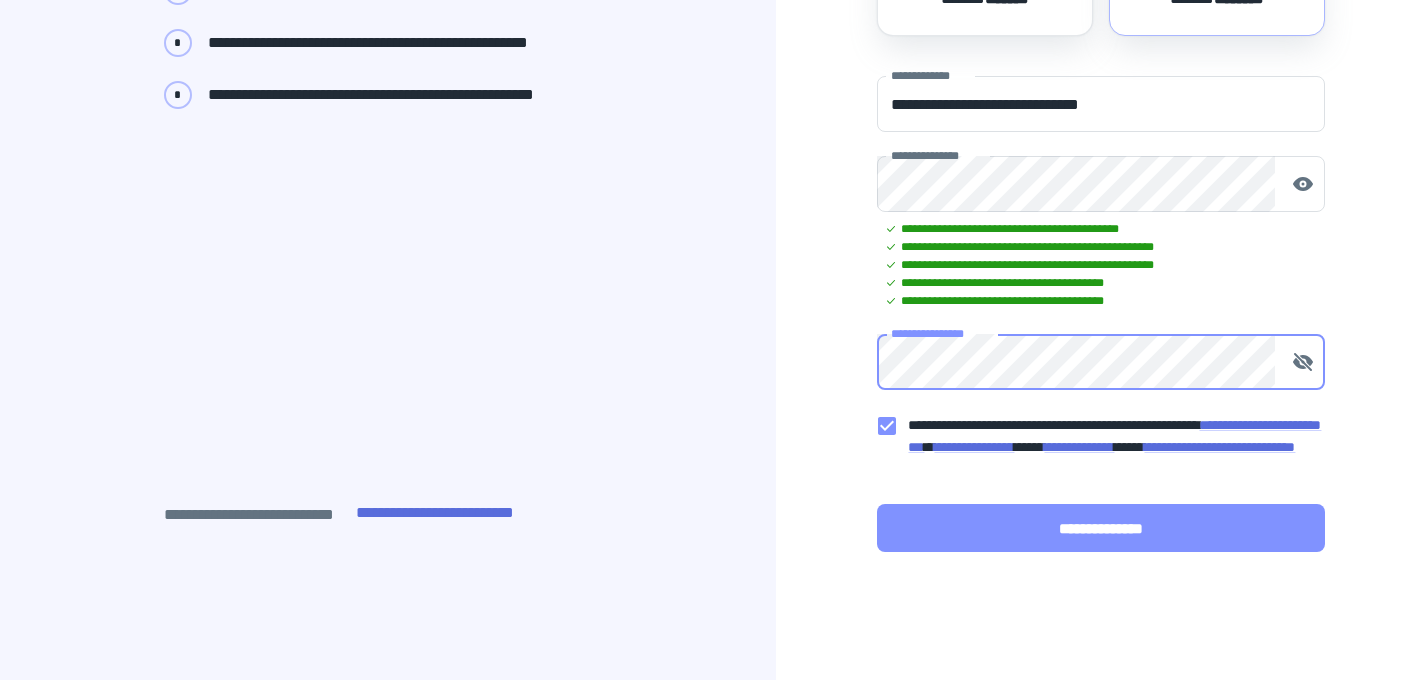 click on "**********" at bounding box center (1101, 528) 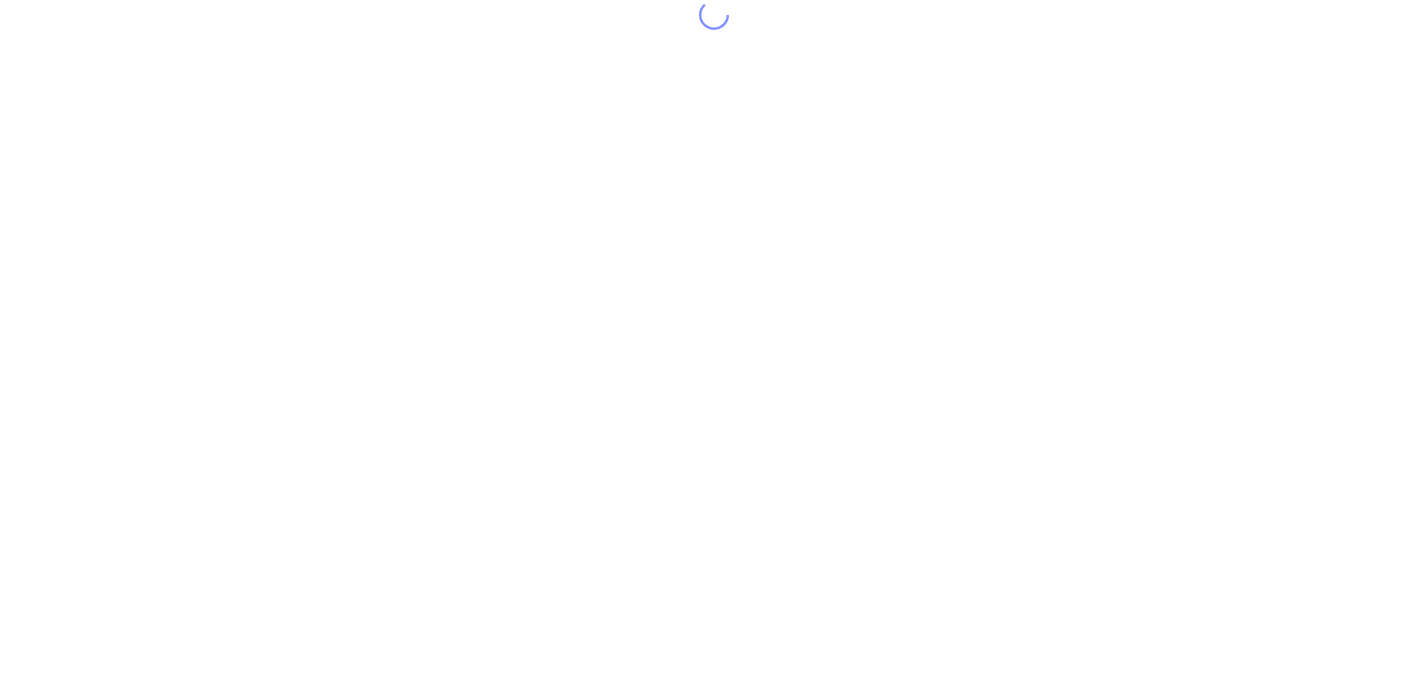 scroll, scrollTop: 0, scrollLeft: 0, axis: both 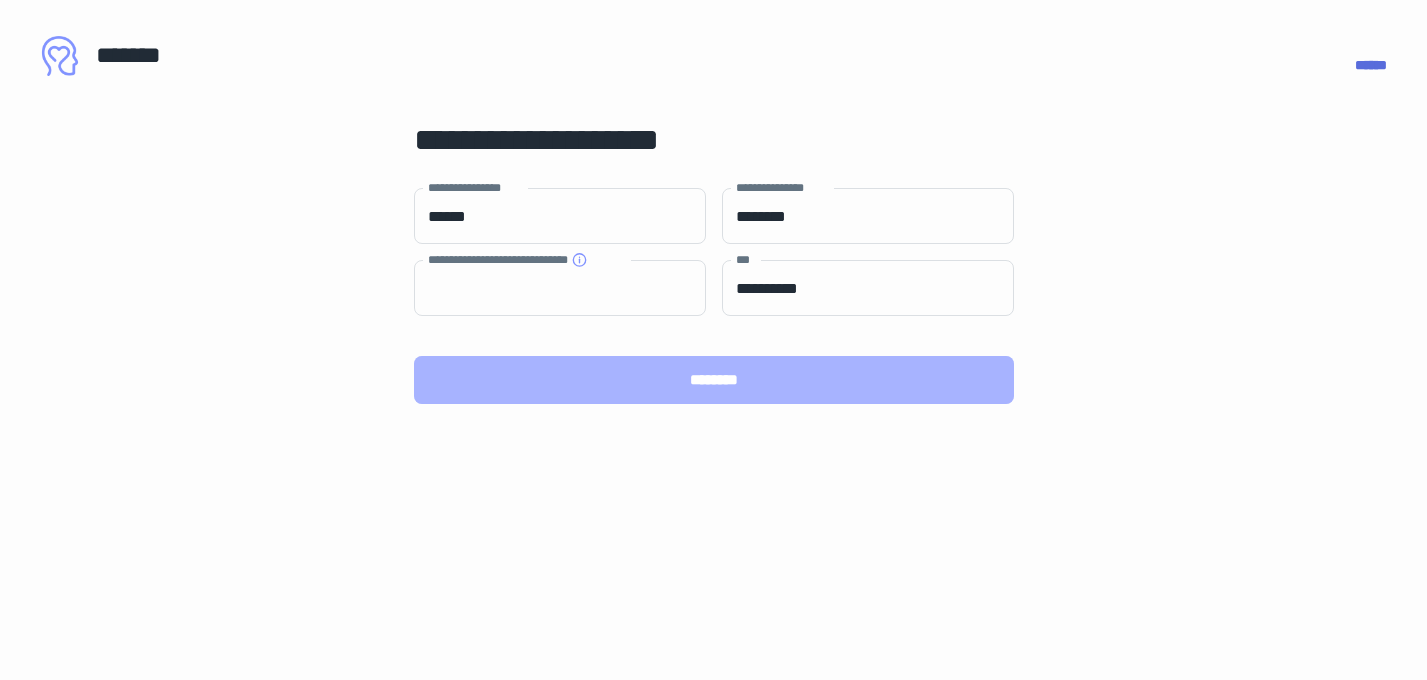 click on "********" at bounding box center (714, 380) 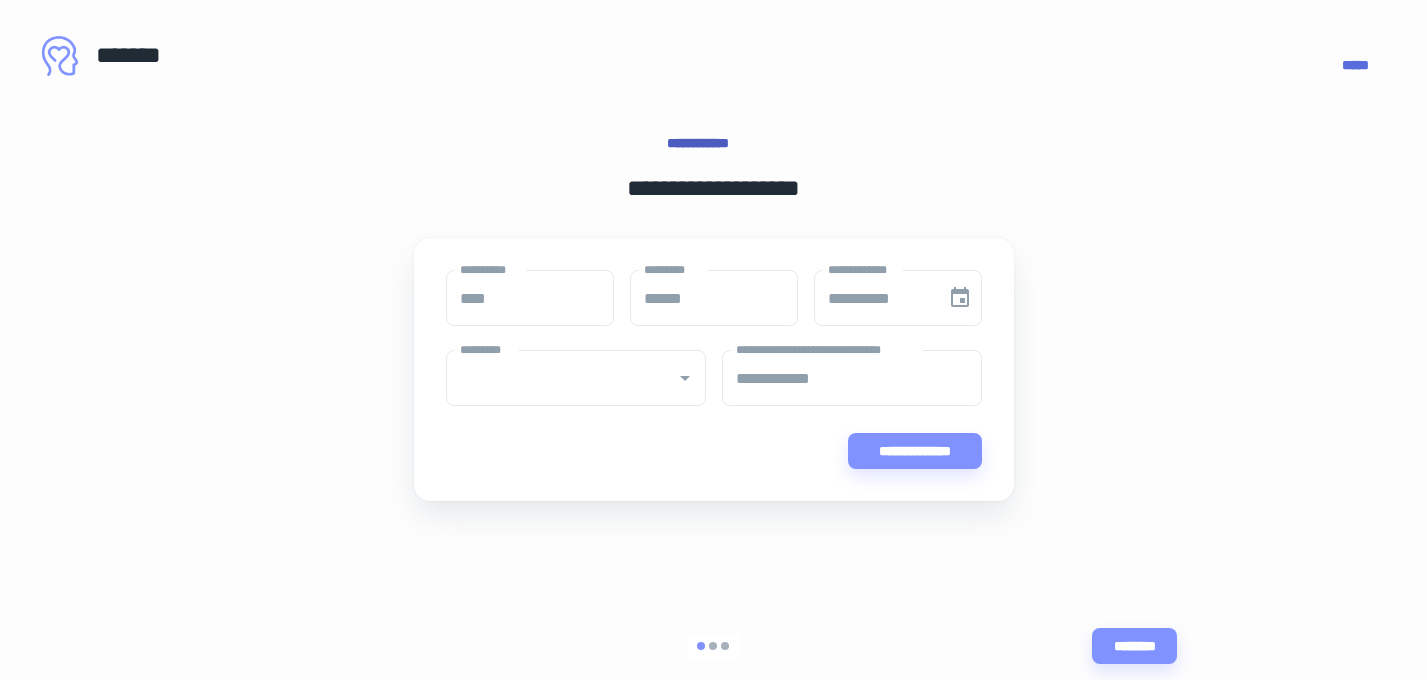 type on "****" 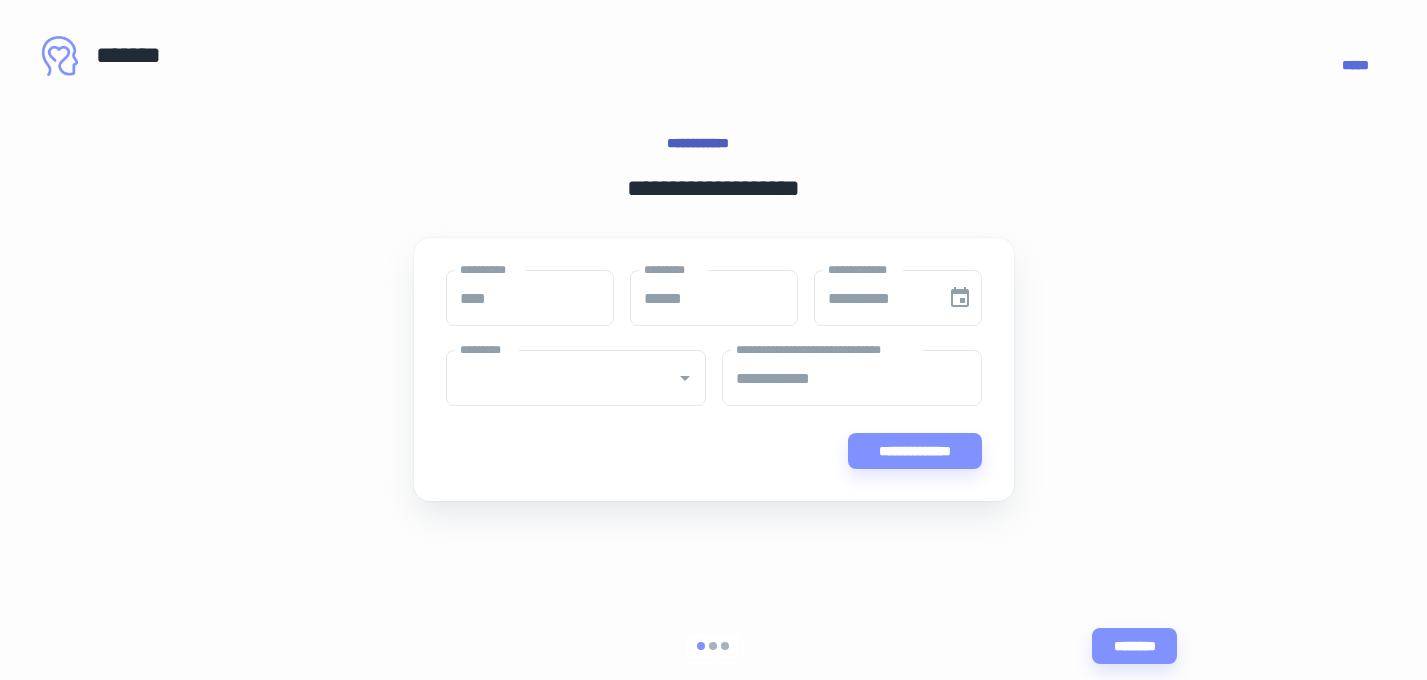 type on "******" 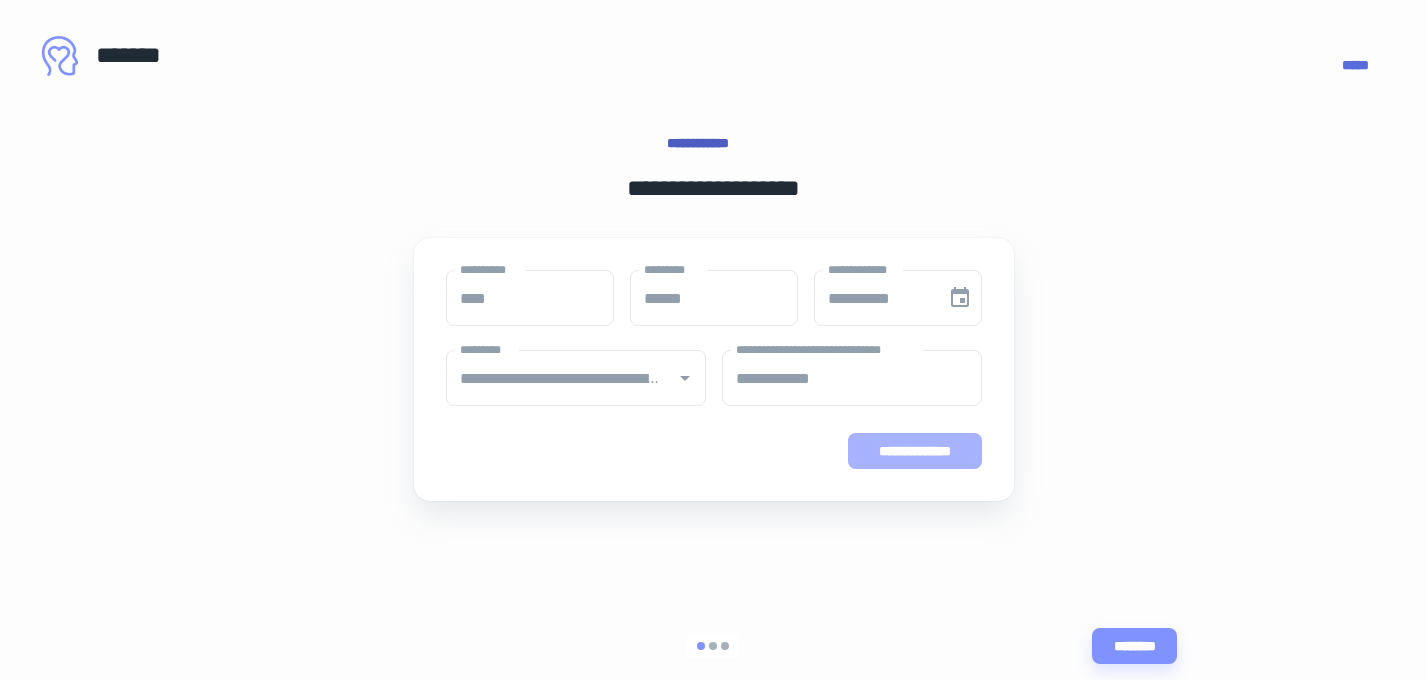 click on "**********" at bounding box center (915, 451) 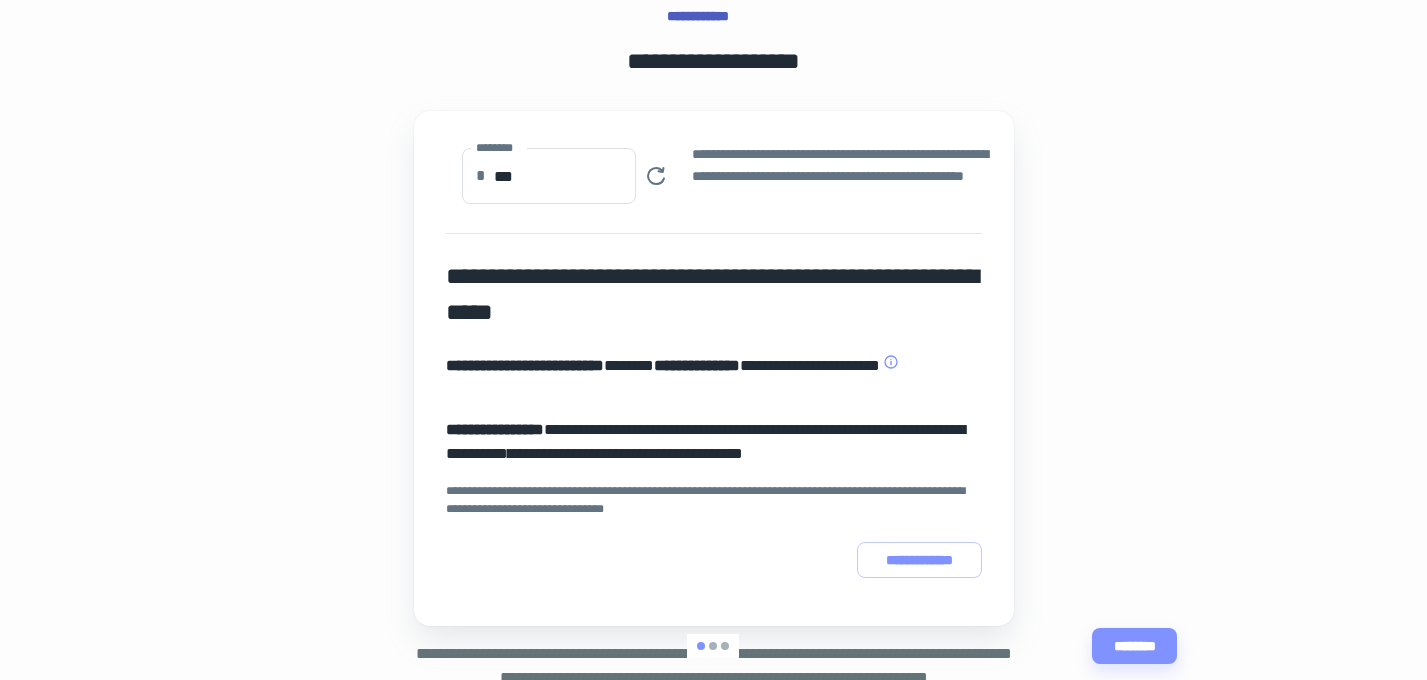 scroll, scrollTop: 128, scrollLeft: 0, axis: vertical 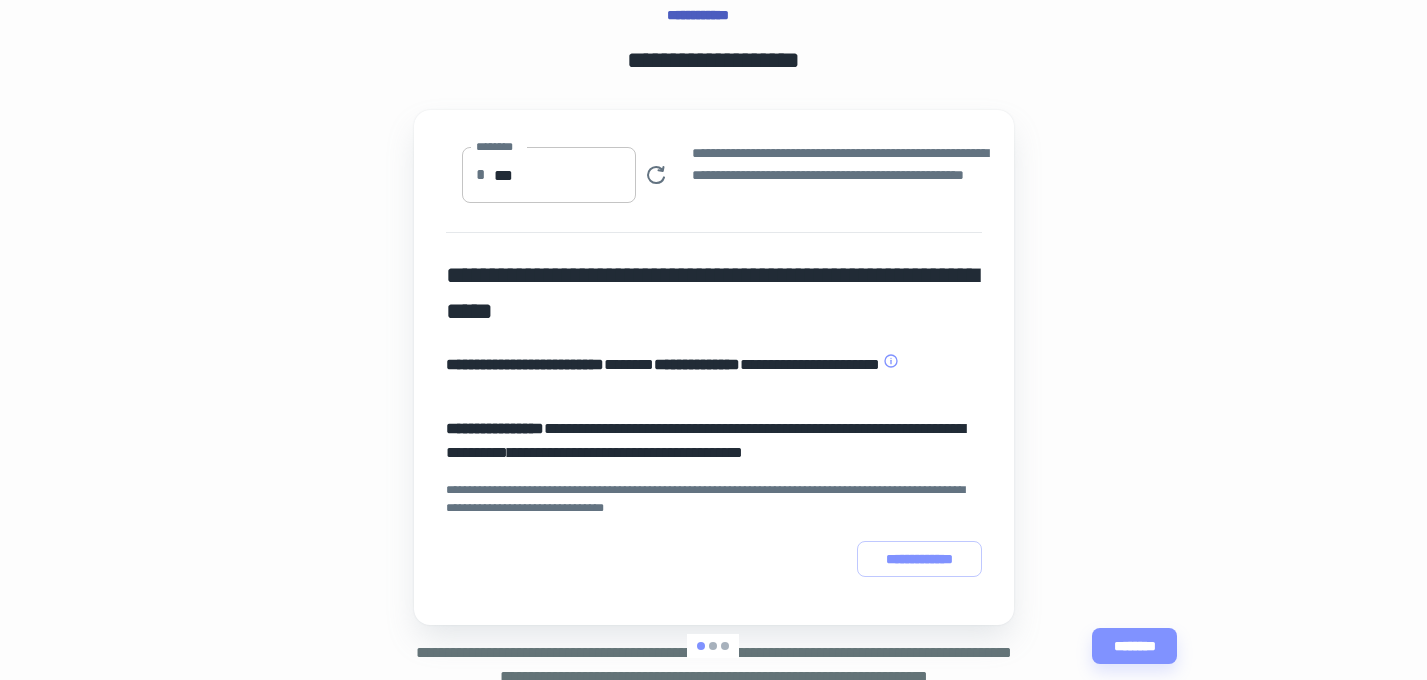 click on "***" at bounding box center (564, 175) 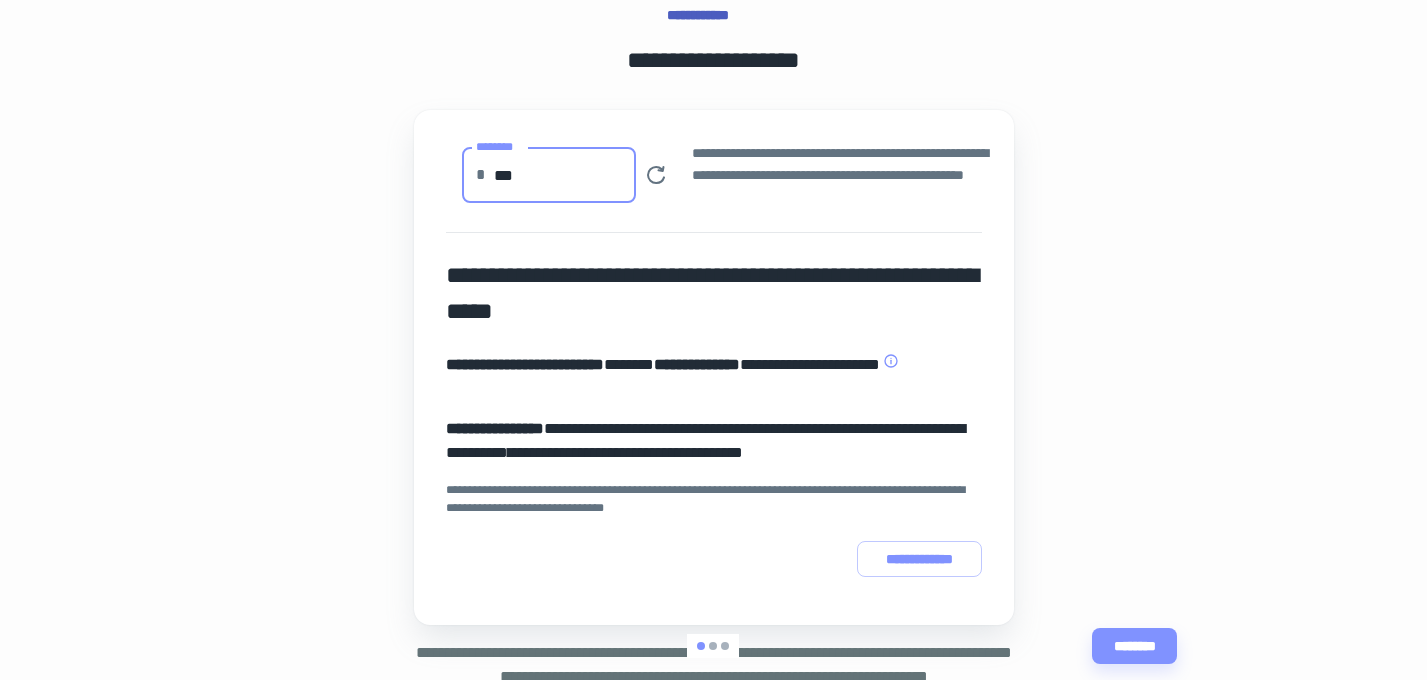 drag, startPoint x: 536, startPoint y: 181, endPoint x: 486, endPoint y: 178, distance: 50.08992 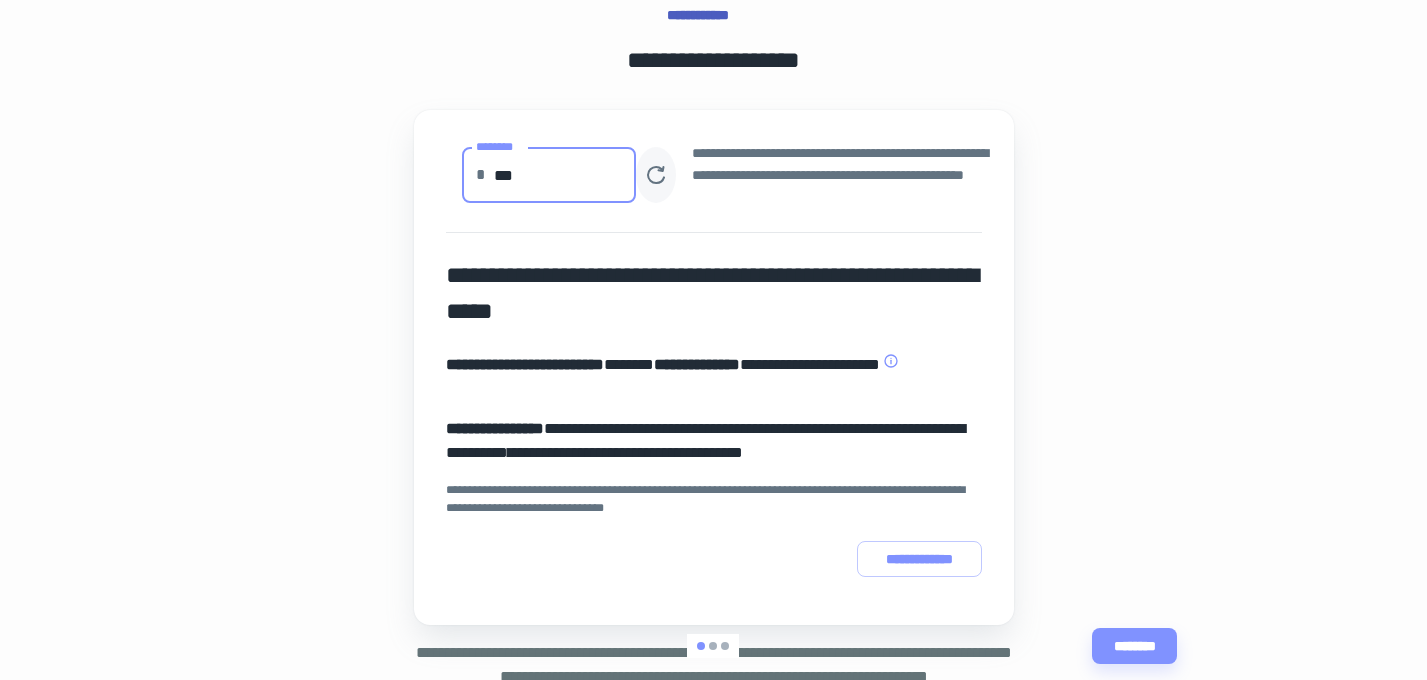 type on "***" 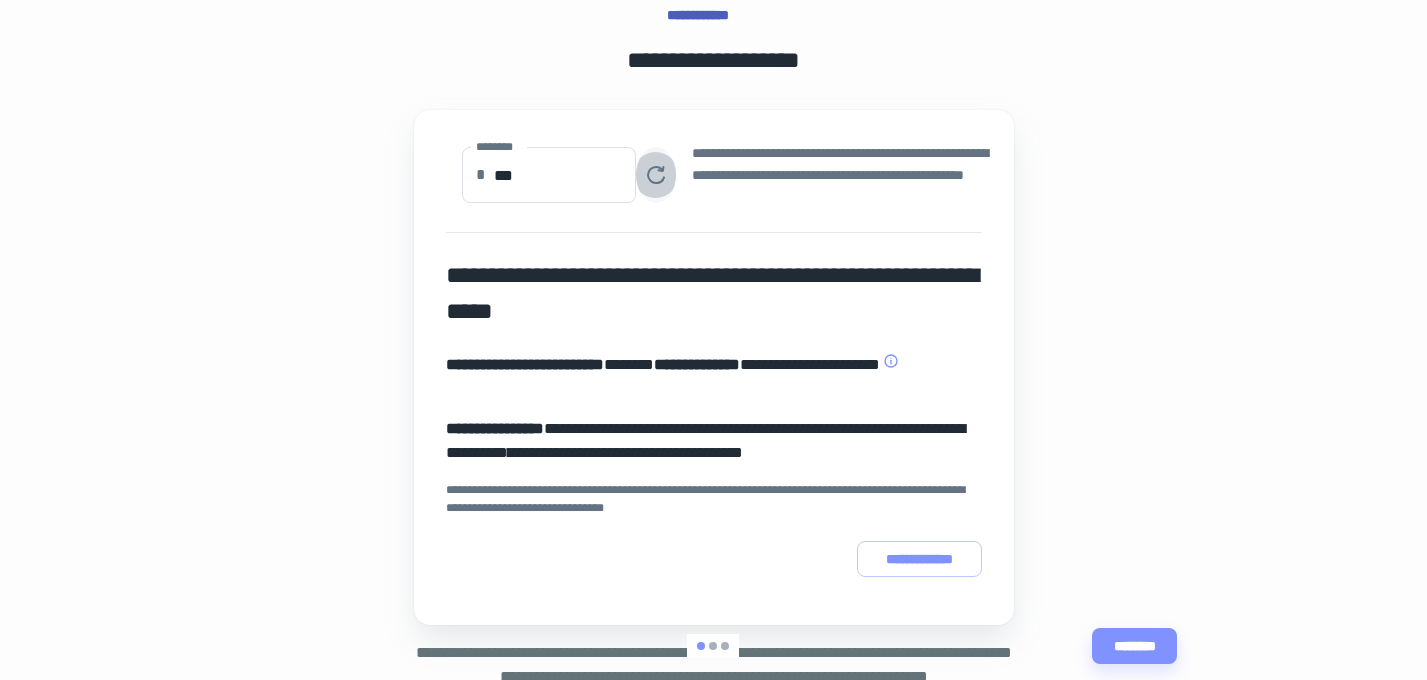 click 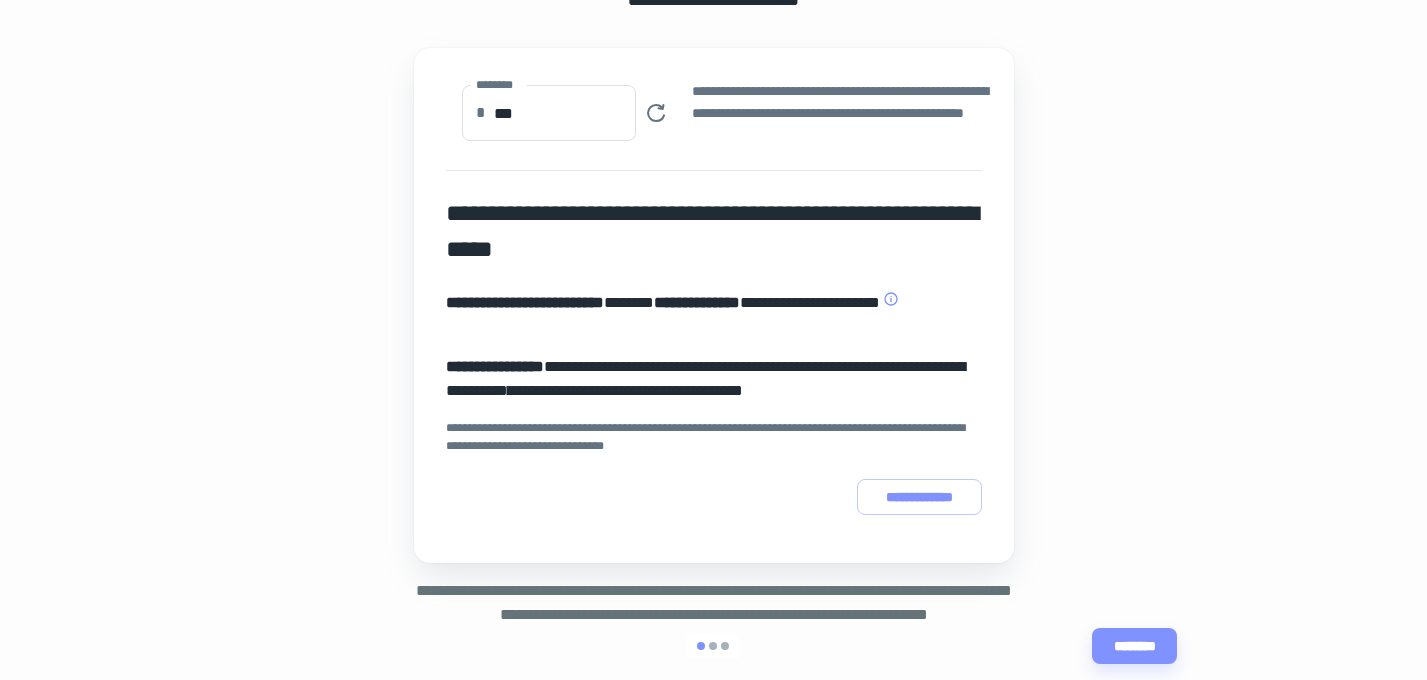 scroll, scrollTop: 192, scrollLeft: 0, axis: vertical 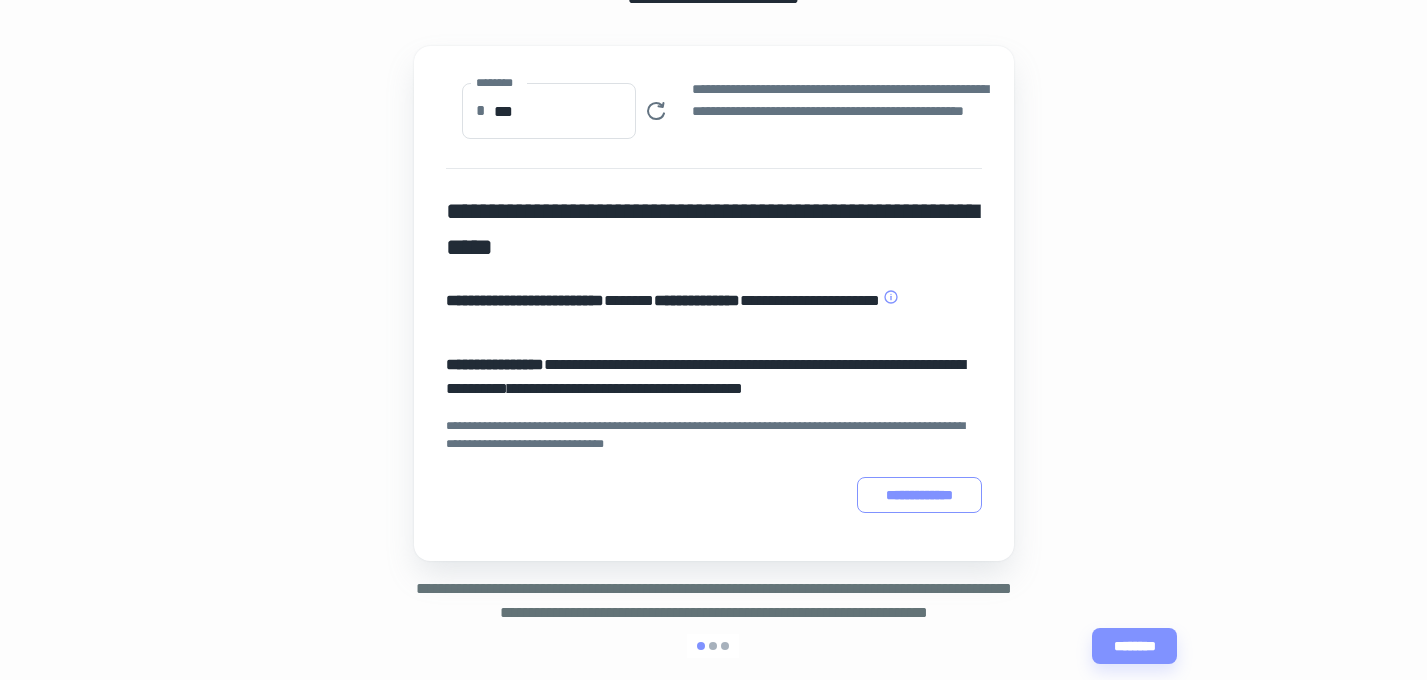 click on "**********" at bounding box center [919, 495] 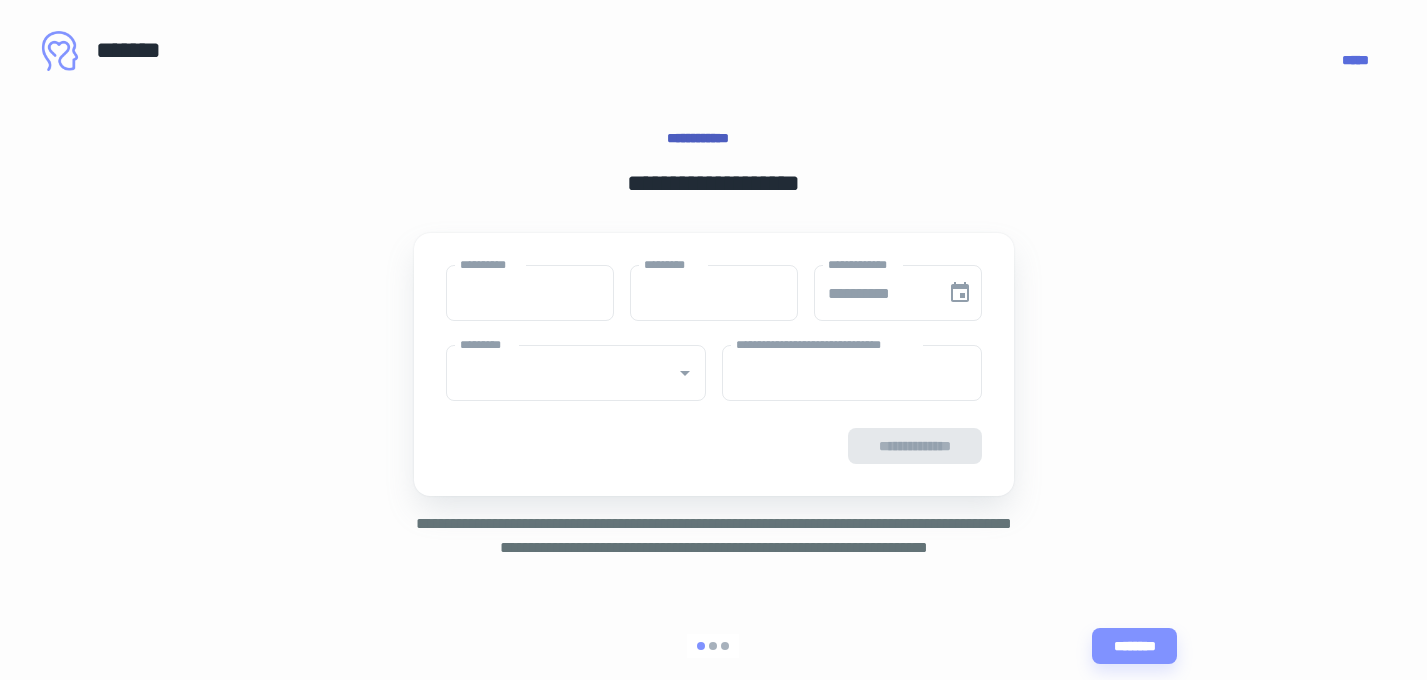 scroll, scrollTop: 5, scrollLeft: 0, axis: vertical 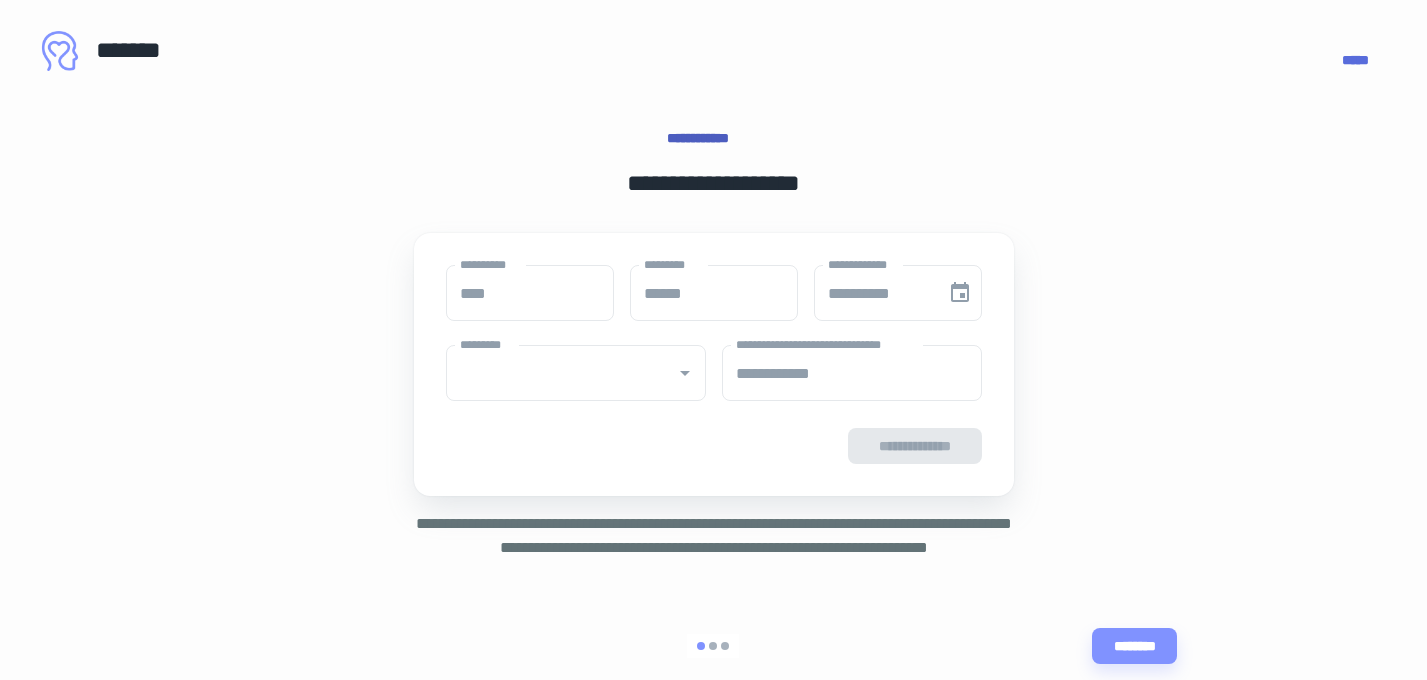 type on "**********" 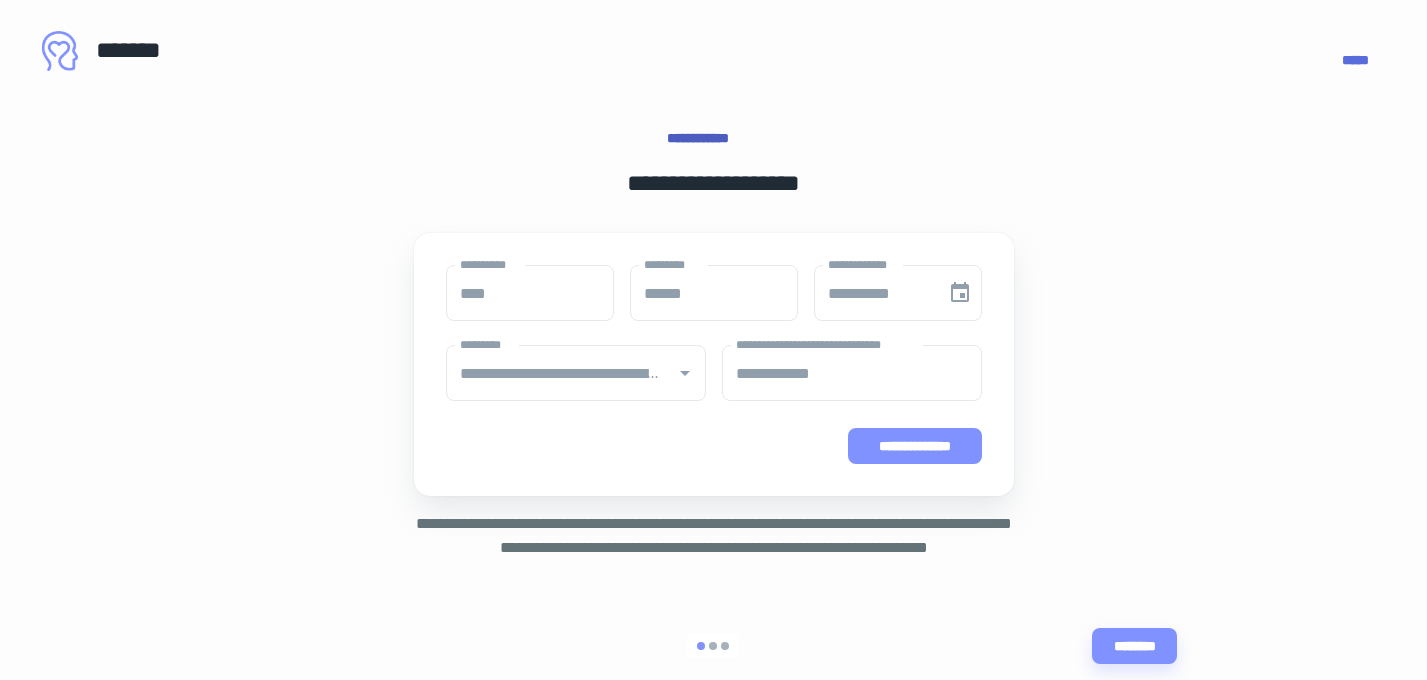 click on "**********" at bounding box center (915, 446) 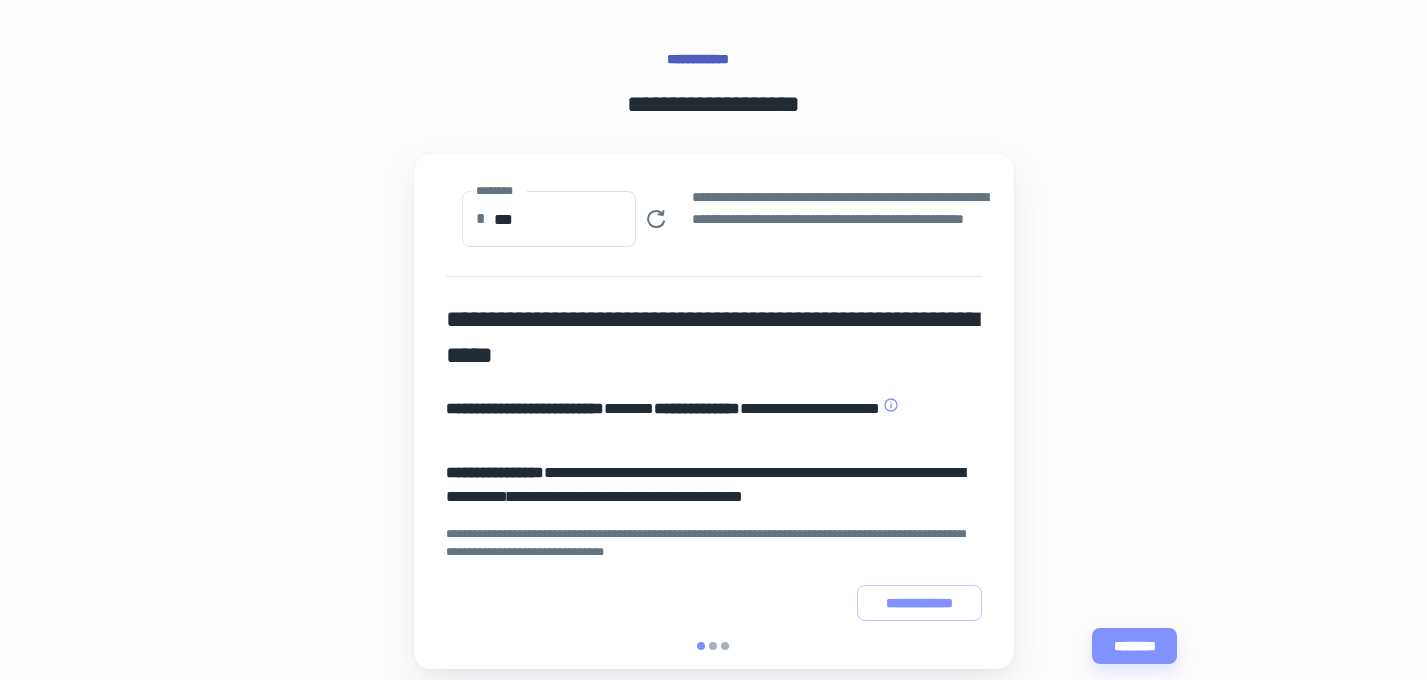 scroll, scrollTop: 51, scrollLeft: 0, axis: vertical 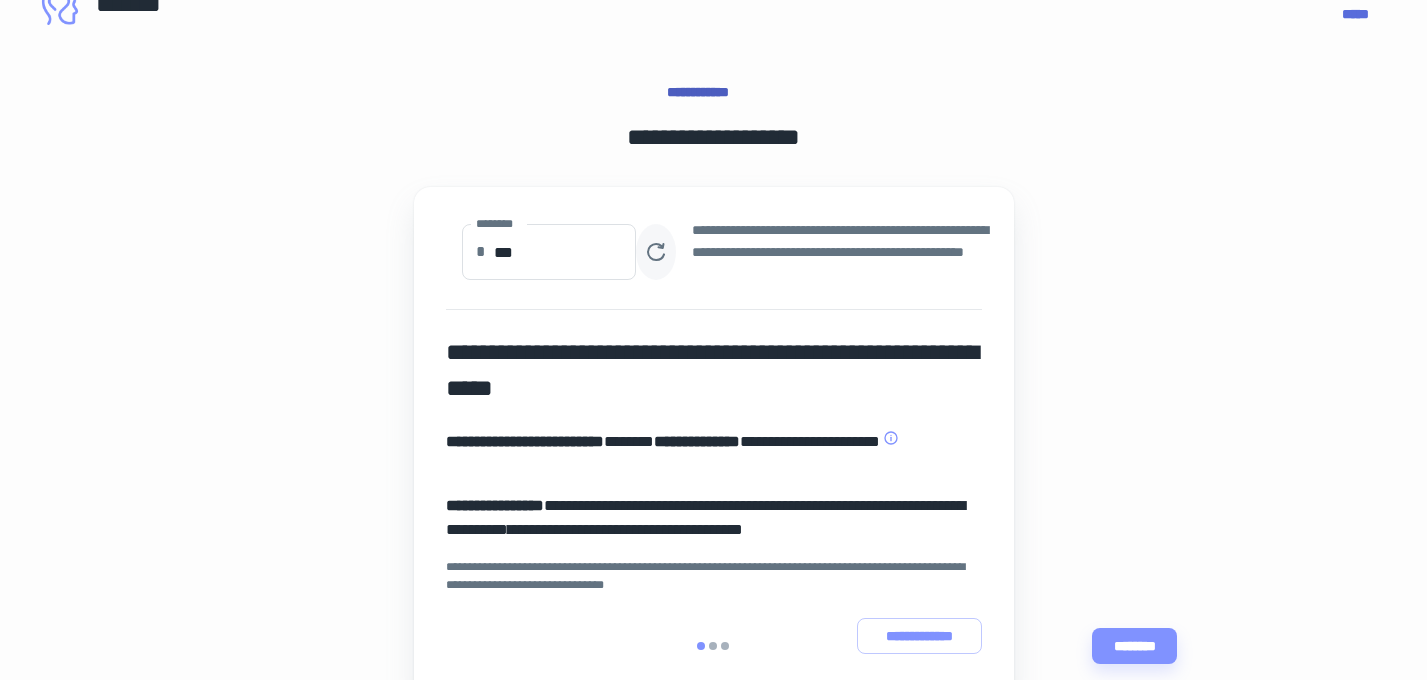 click 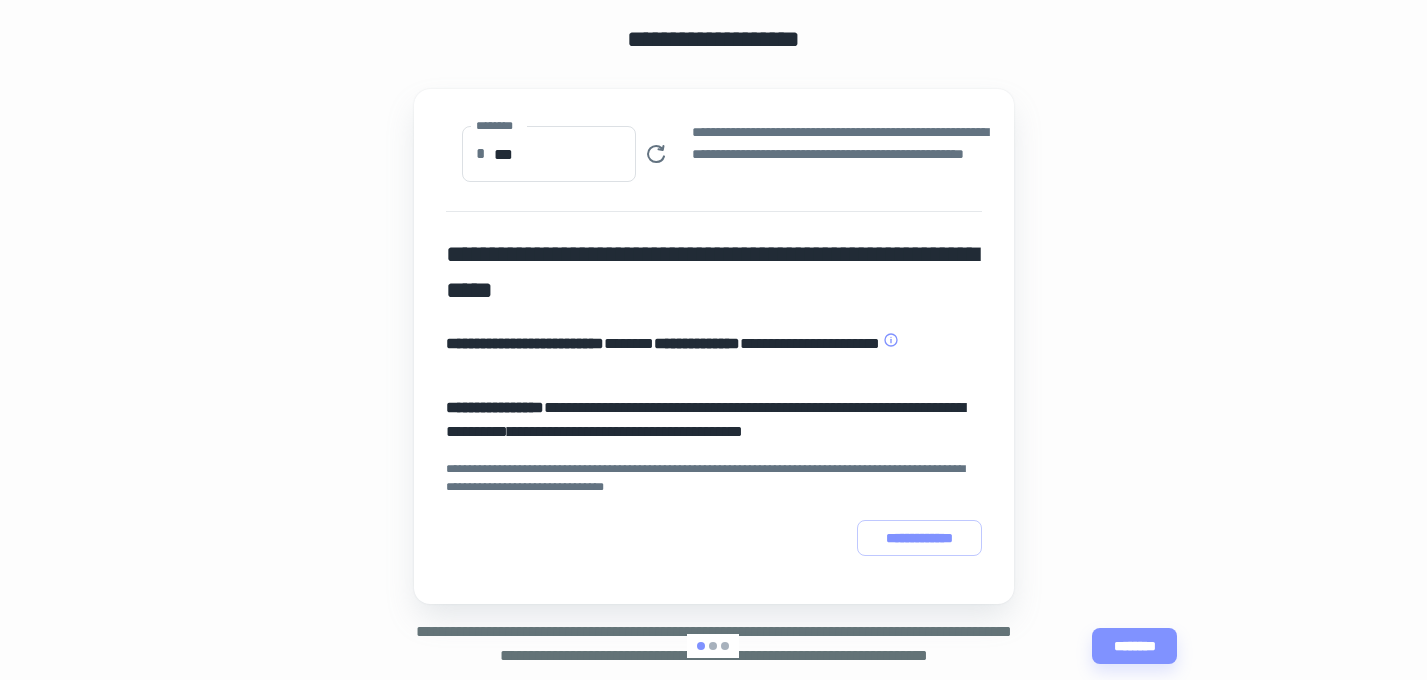 scroll, scrollTop: 131, scrollLeft: 0, axis: vertical 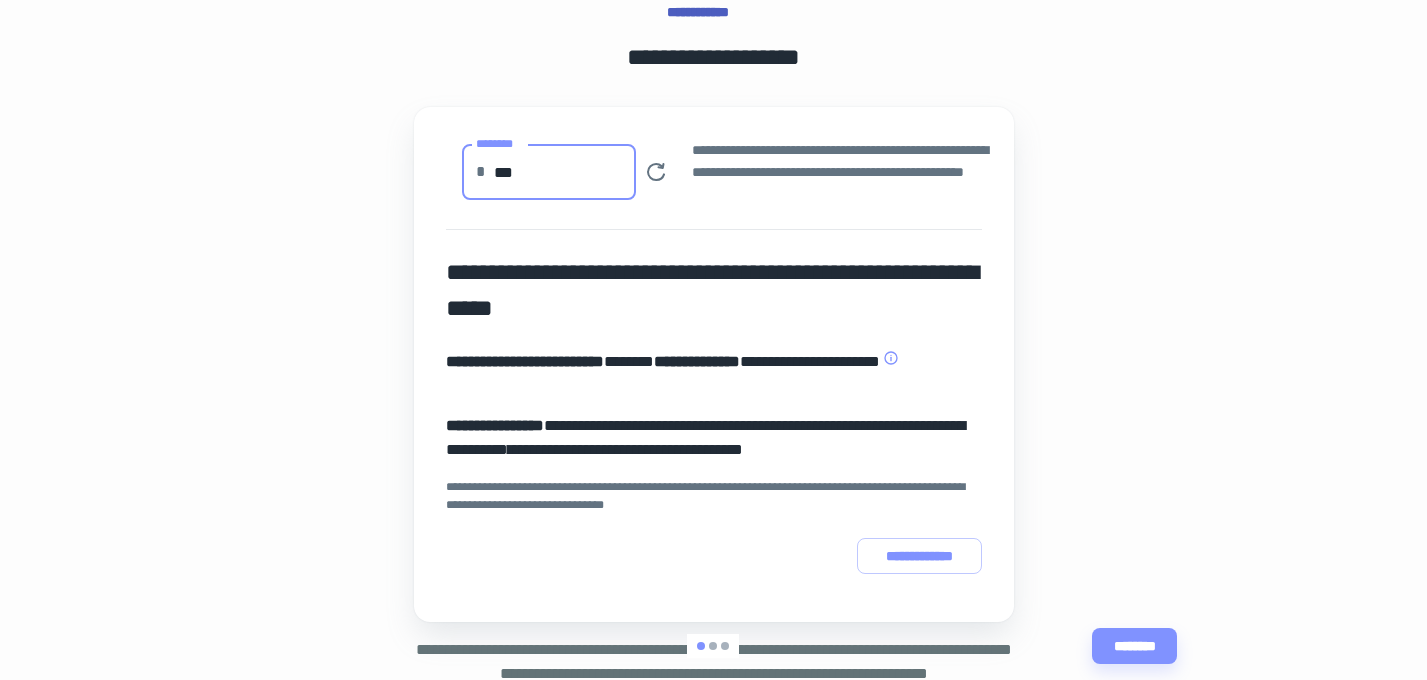 drag, startPoint x: 530, startPoint y: 172, endPoint x: 504, endPoint y: 171, distance: 26.019224 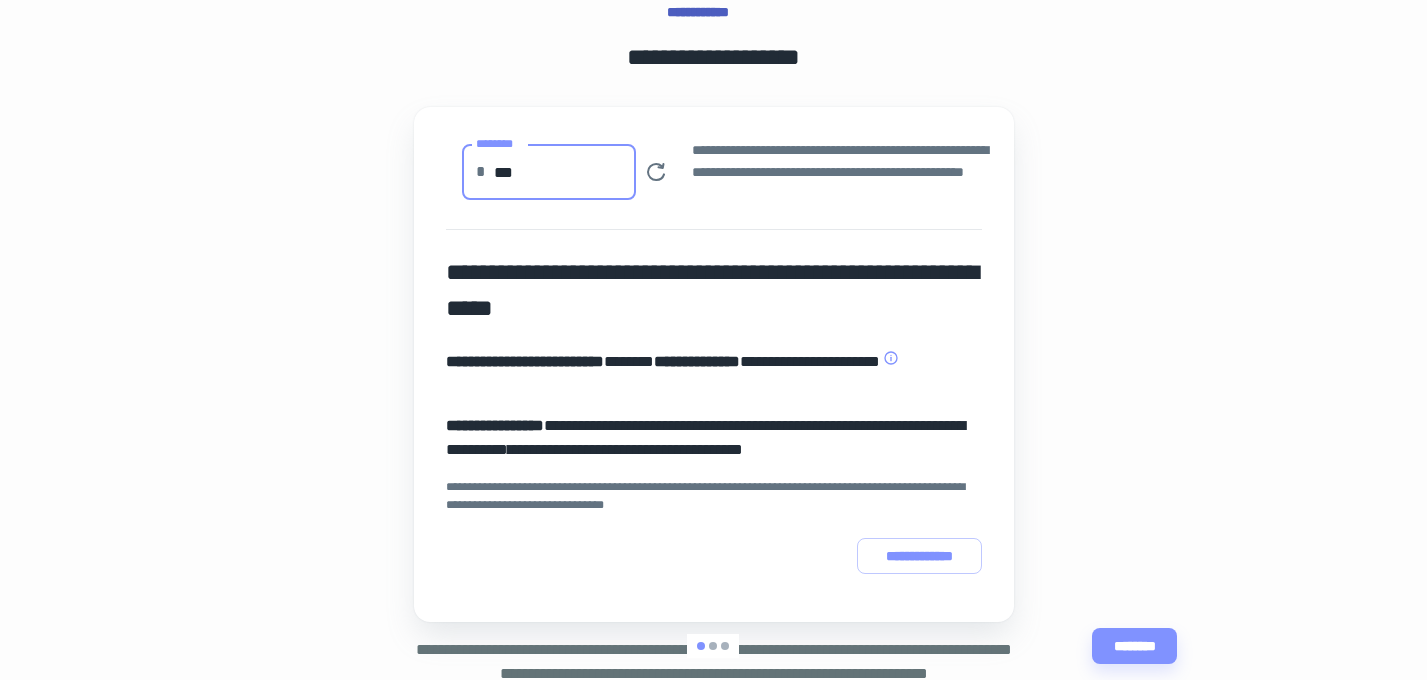 scroll, scrollTop: 257, scrollLeft: 0, axis: vertical 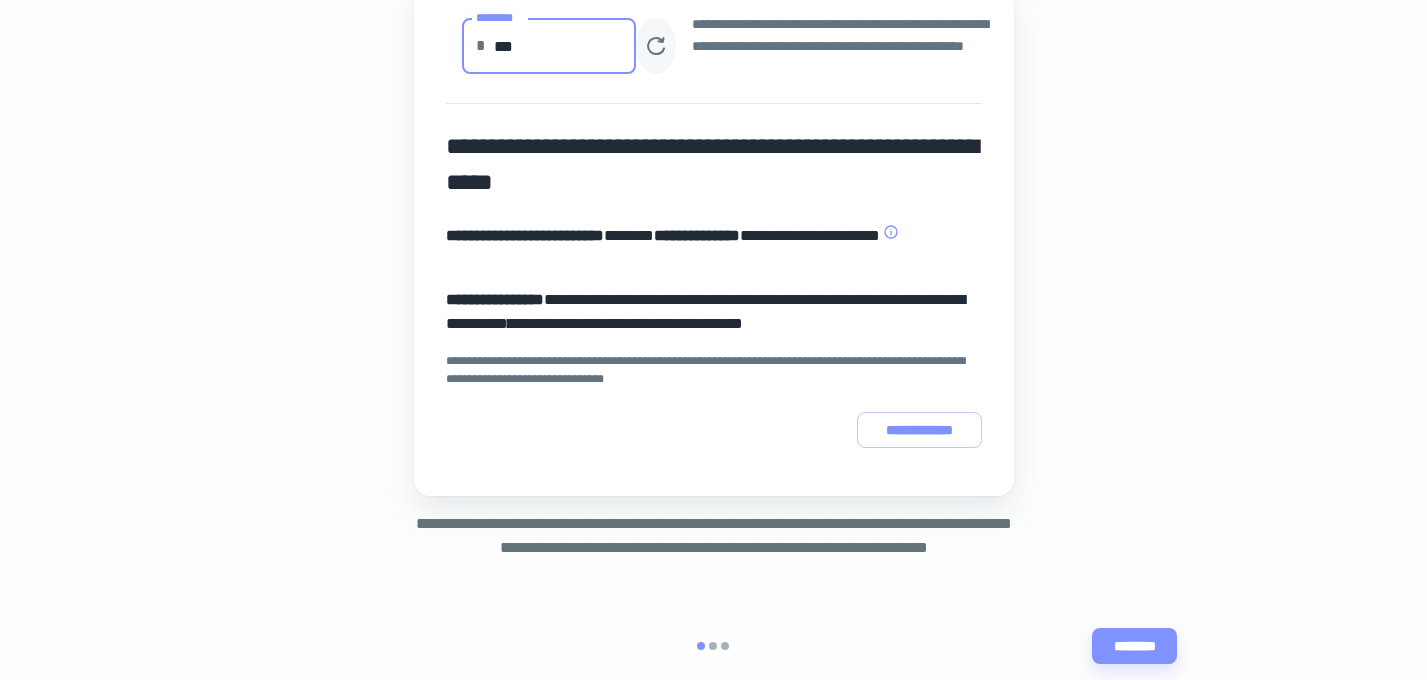 type on "***" 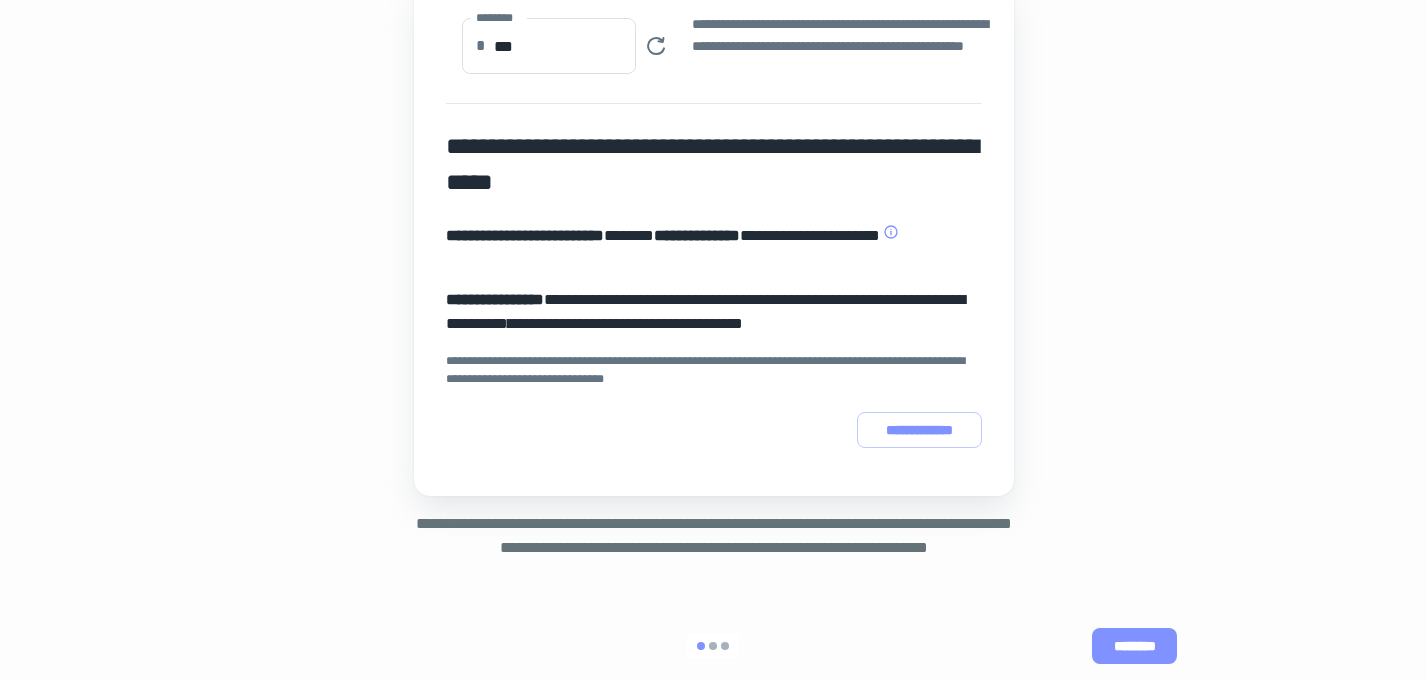 click on "********" at bounding box center (1134, 646) 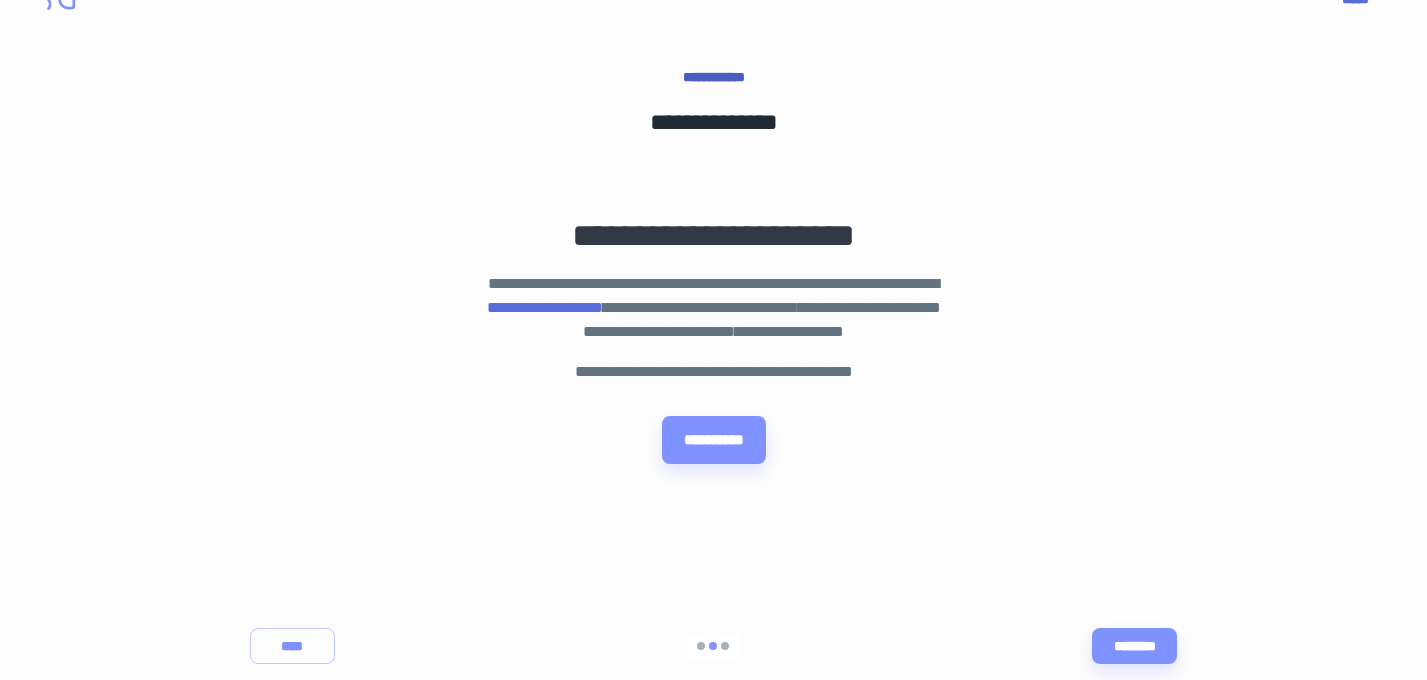 scroll, scrollTop: 0, scrollLeft: 0, axis: both 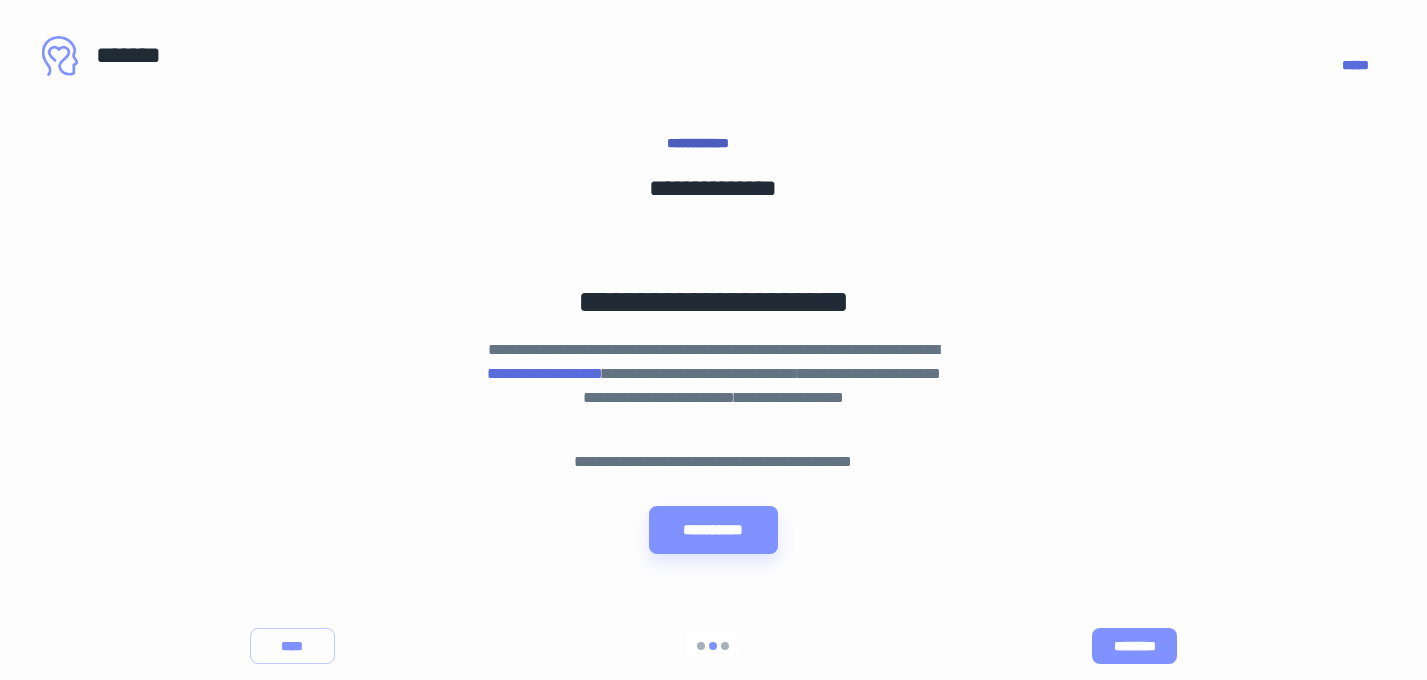 click on "********" at bounding box center (1134, 646) 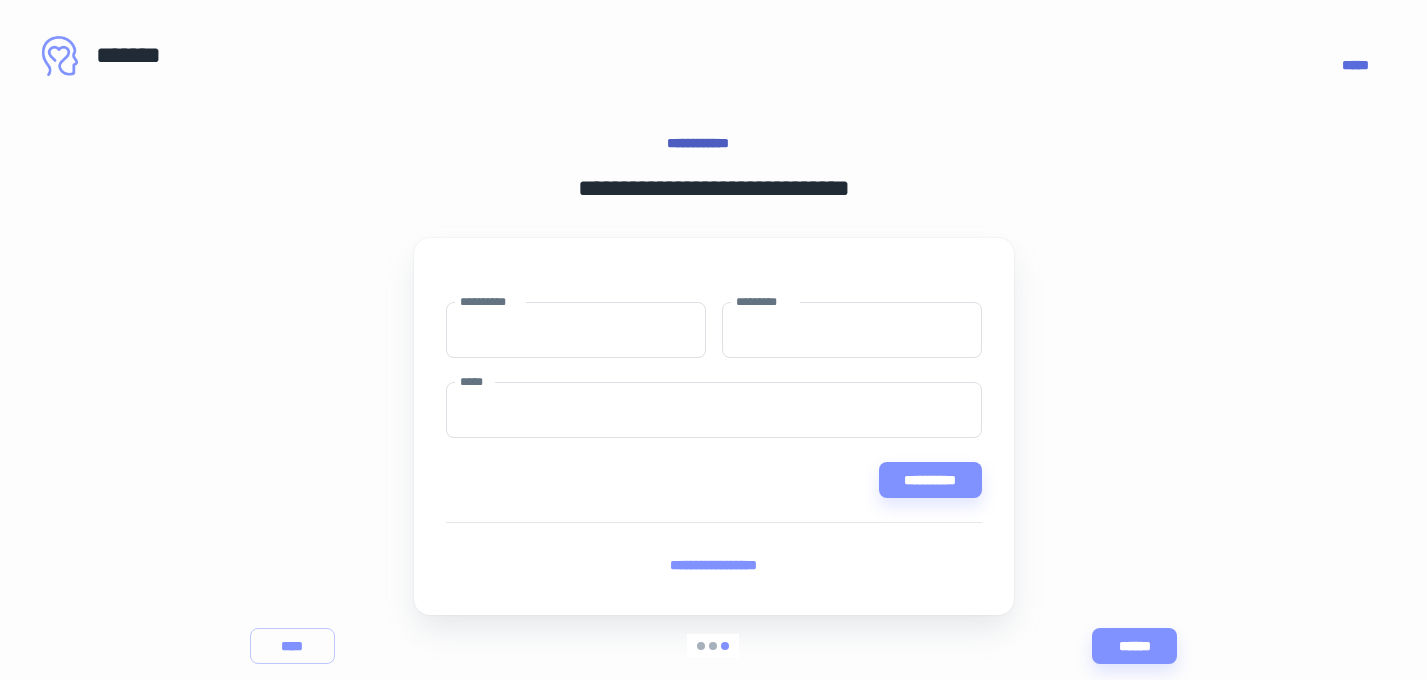 scroll, scrollTop: 31, scrollLeft: 0, axis: vertical 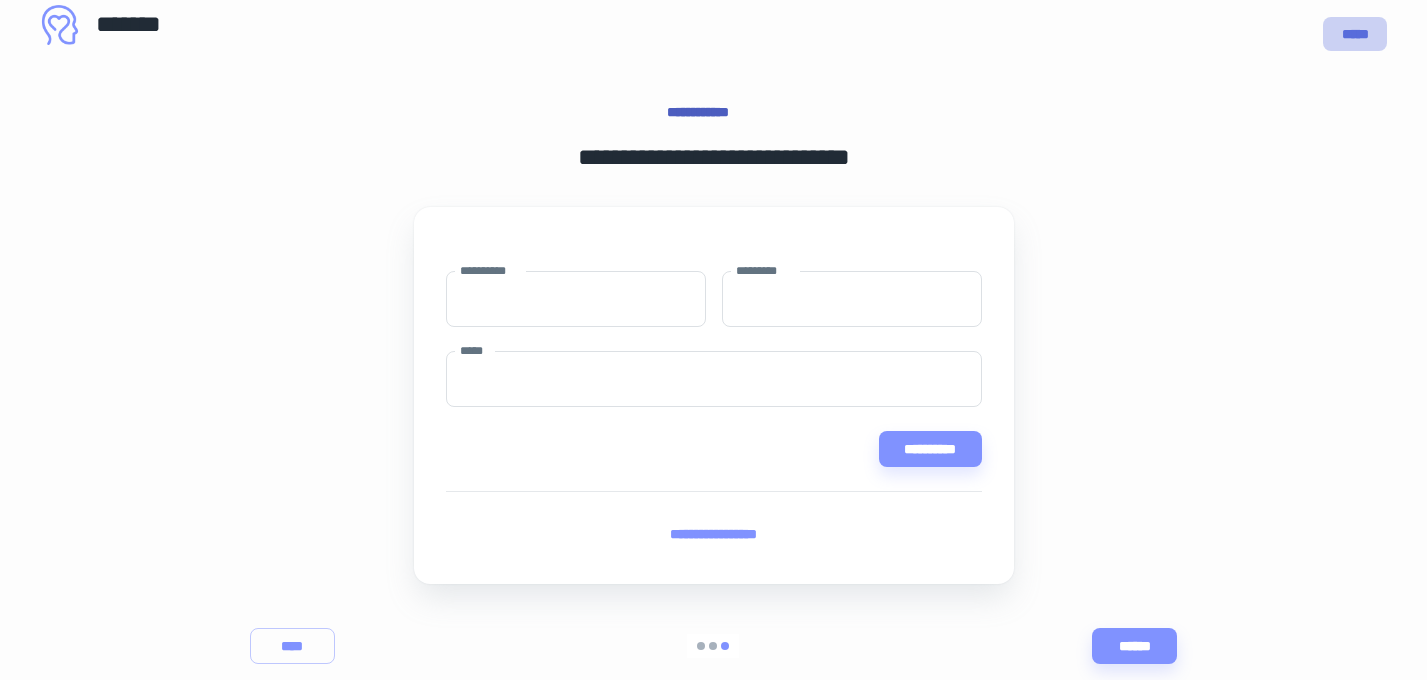 click on "*****" at bounding box center (1355, 34) 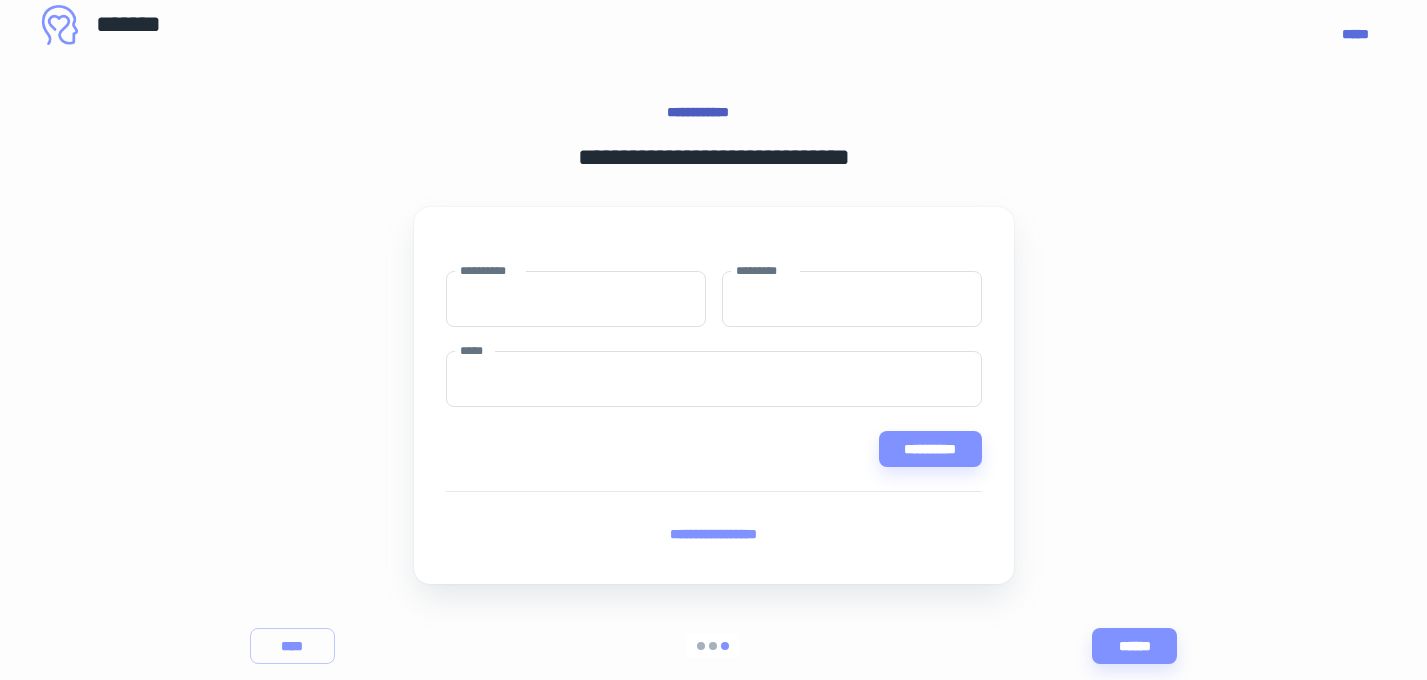 scroll, scrollTop: 0, scrollLeft: 0, axis: both 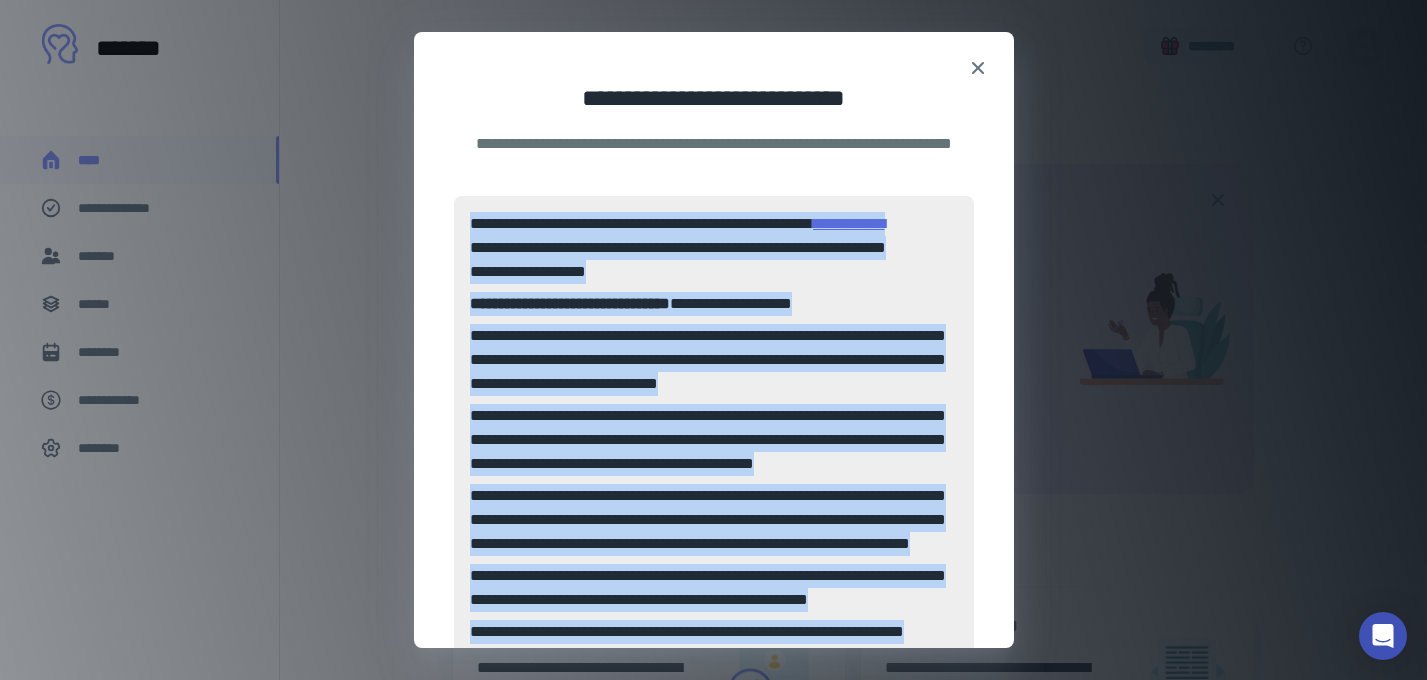 drag, startPoint x: 556, startPoint y: 524, endPoint x: 440, endPoint y: 231, distance: 315.12695 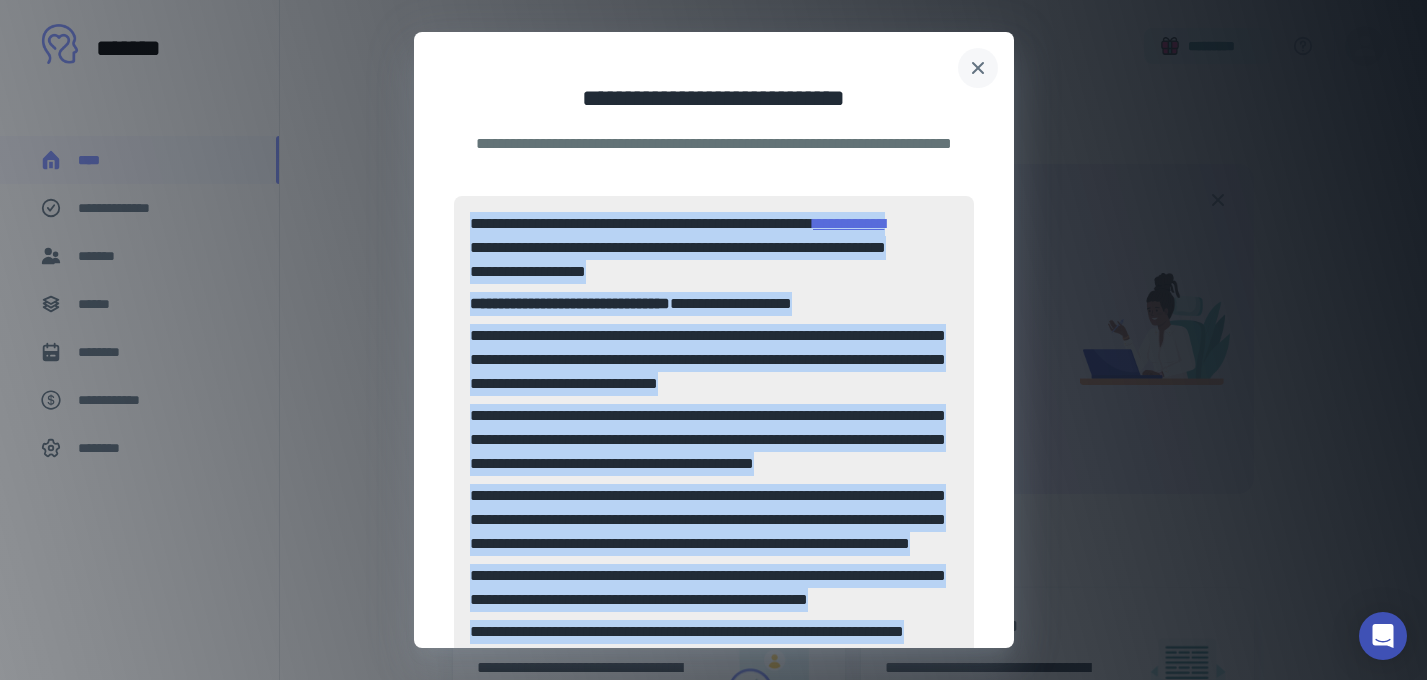 click 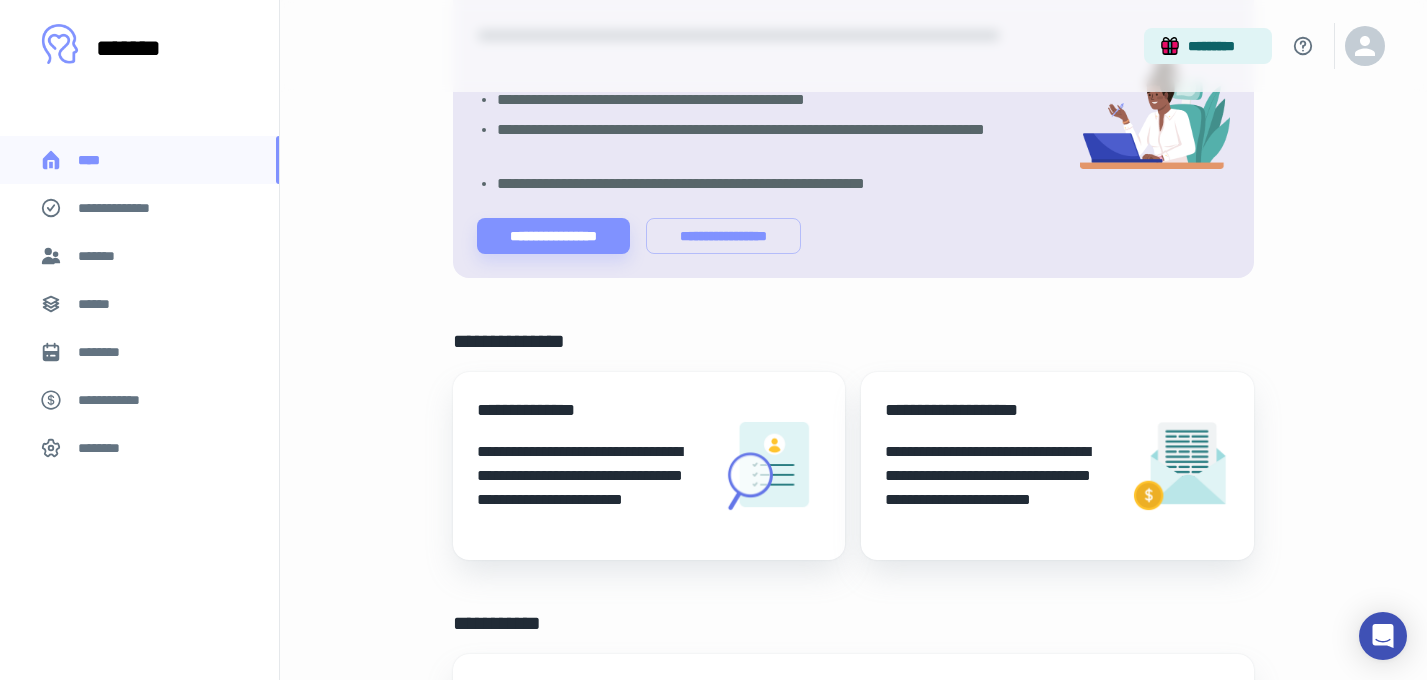 scroll, scrollTop: 70, scrollLeft: 0, axis: vertical 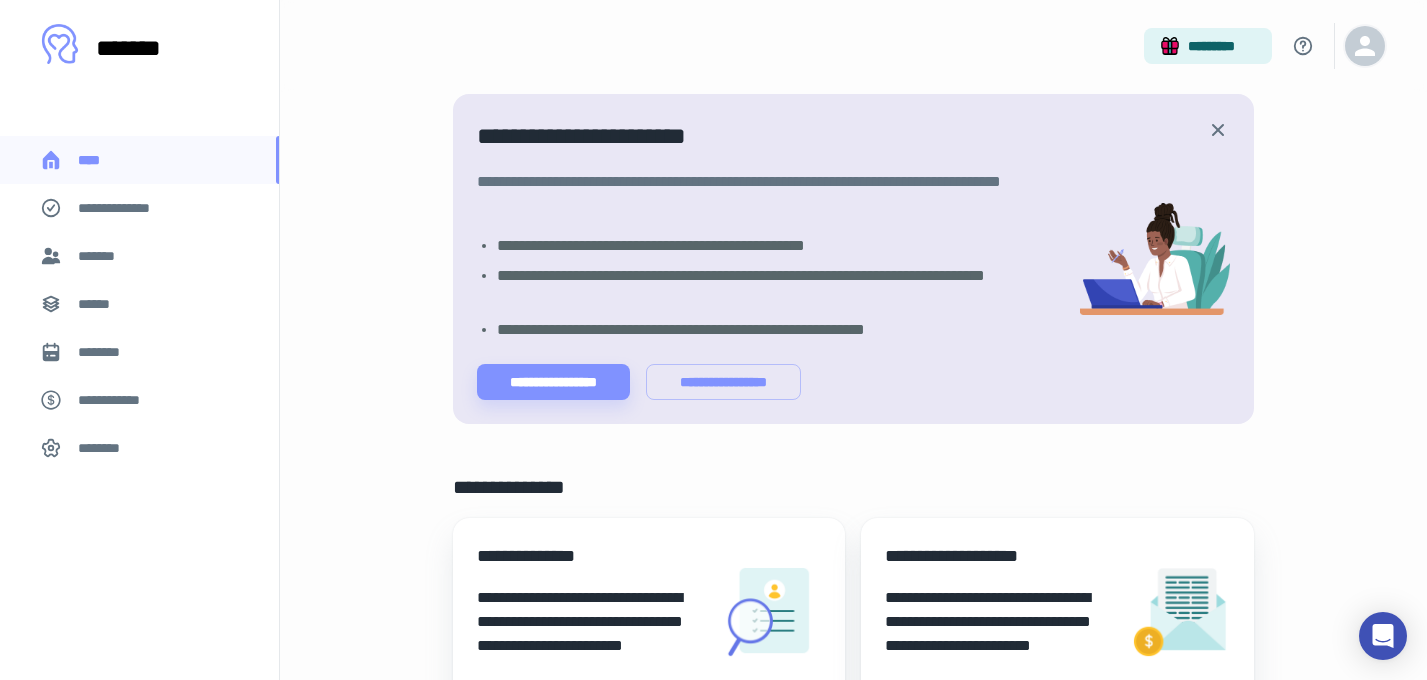 click at bounding box center [1365, 46] 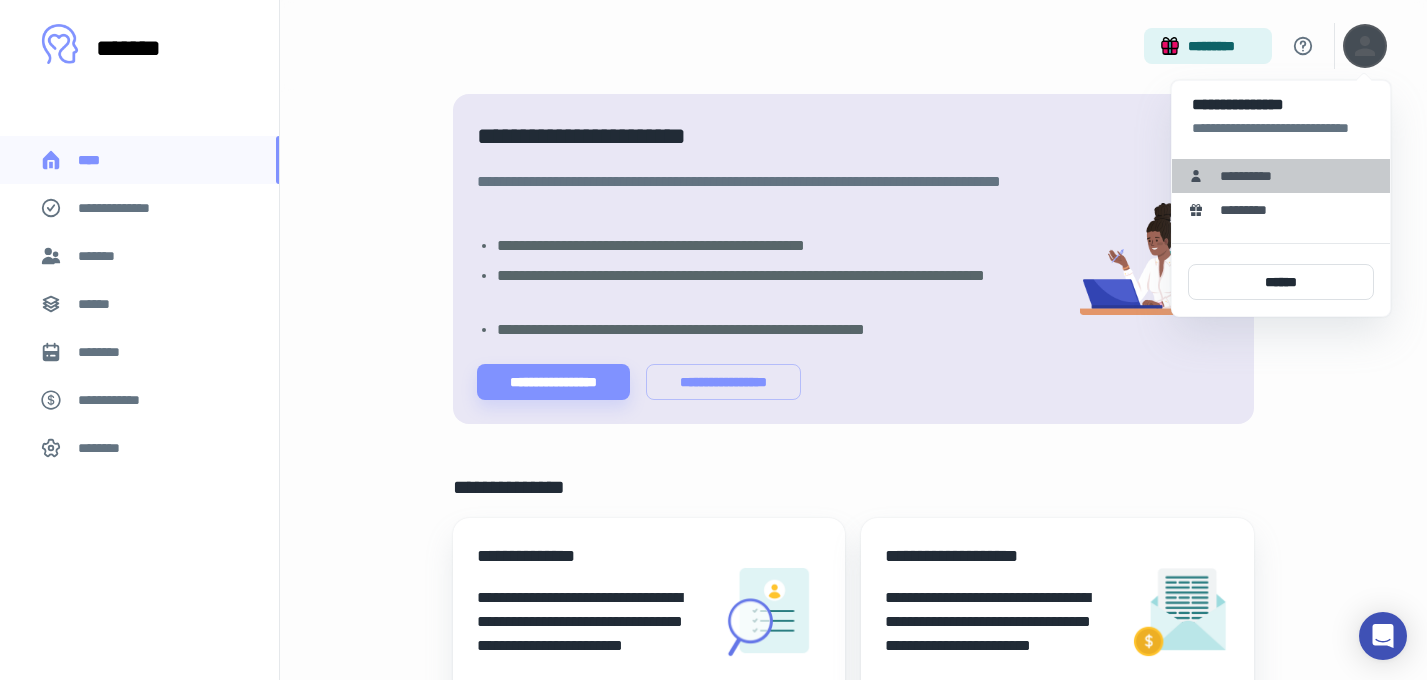click on "**********" at bounding box center (1253, 176) 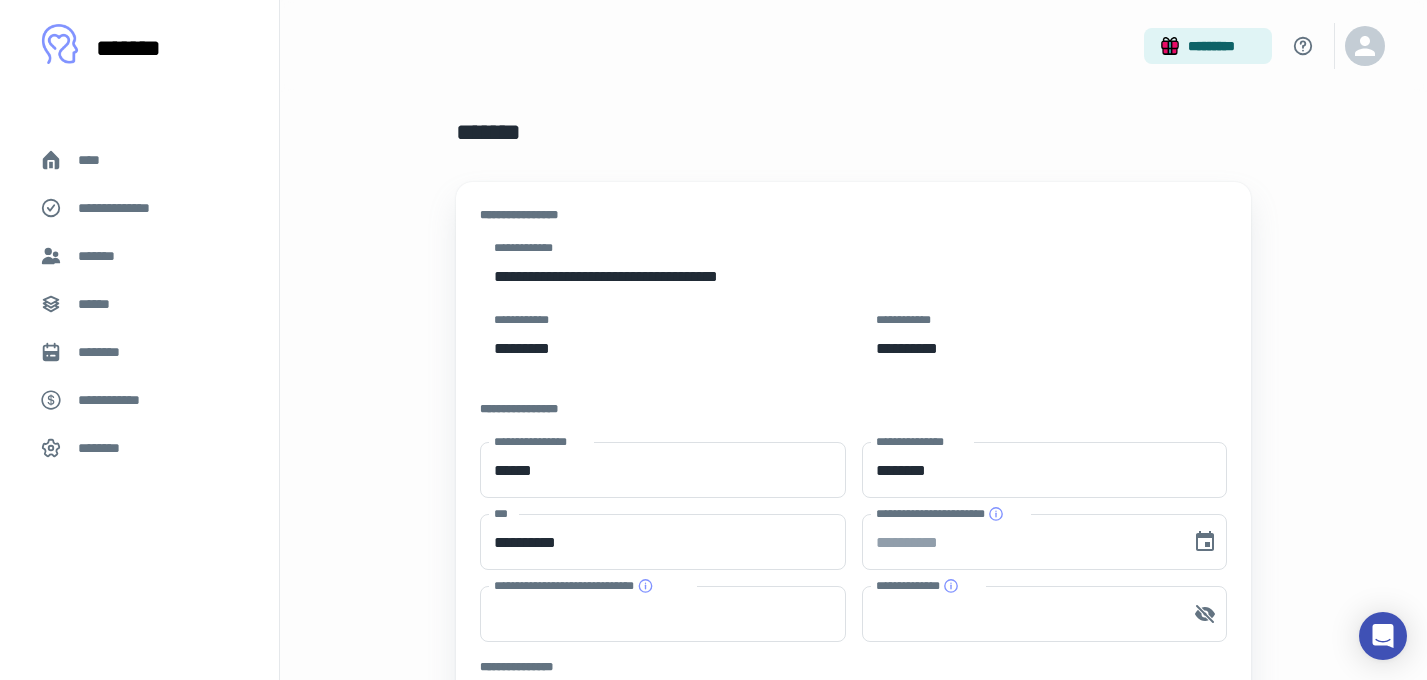 scroll, scrollTop: 0, scrollLeft: 0, axis: both 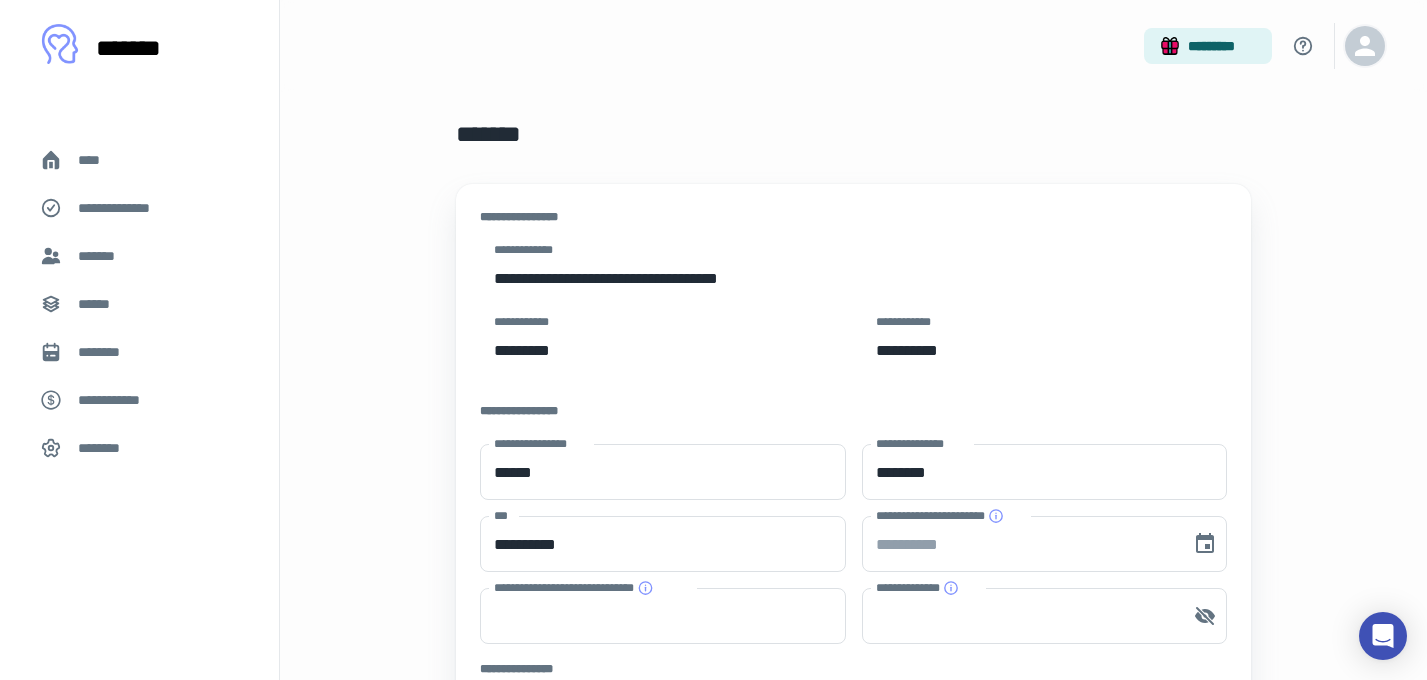 click 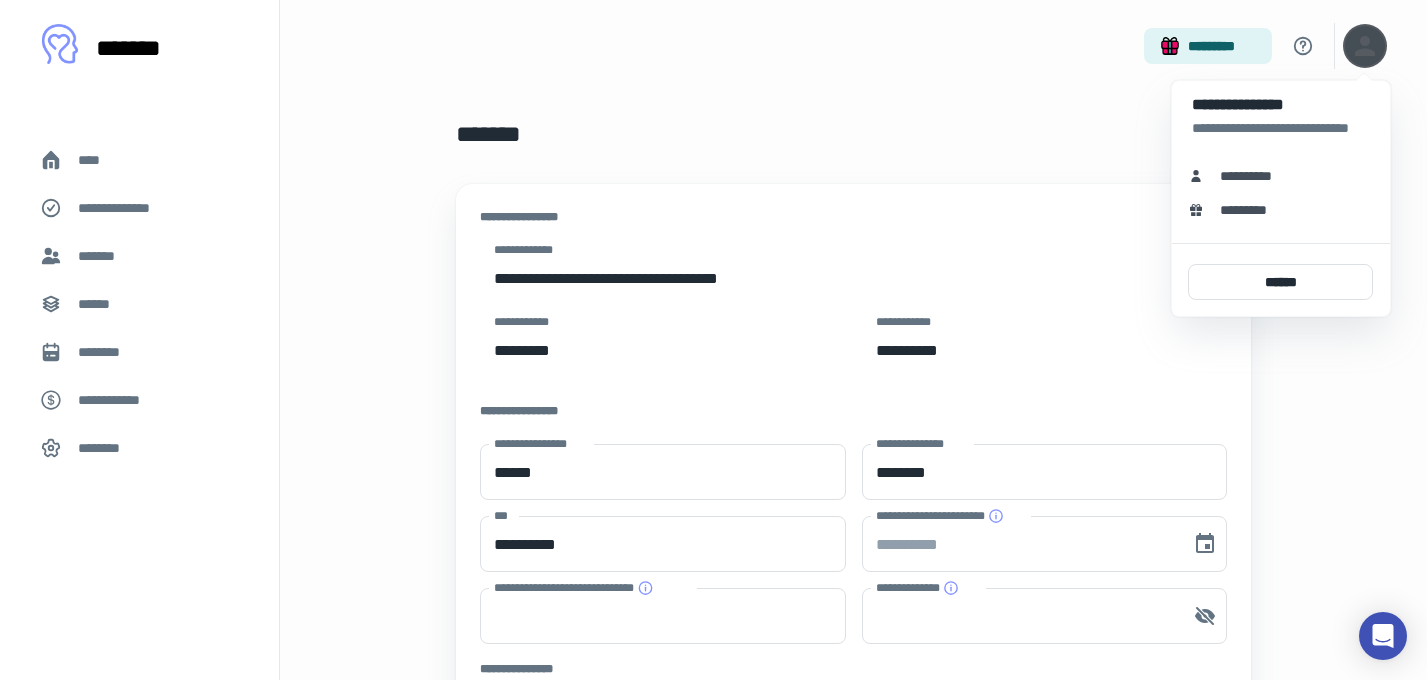 click at bounding box center (713, 340) 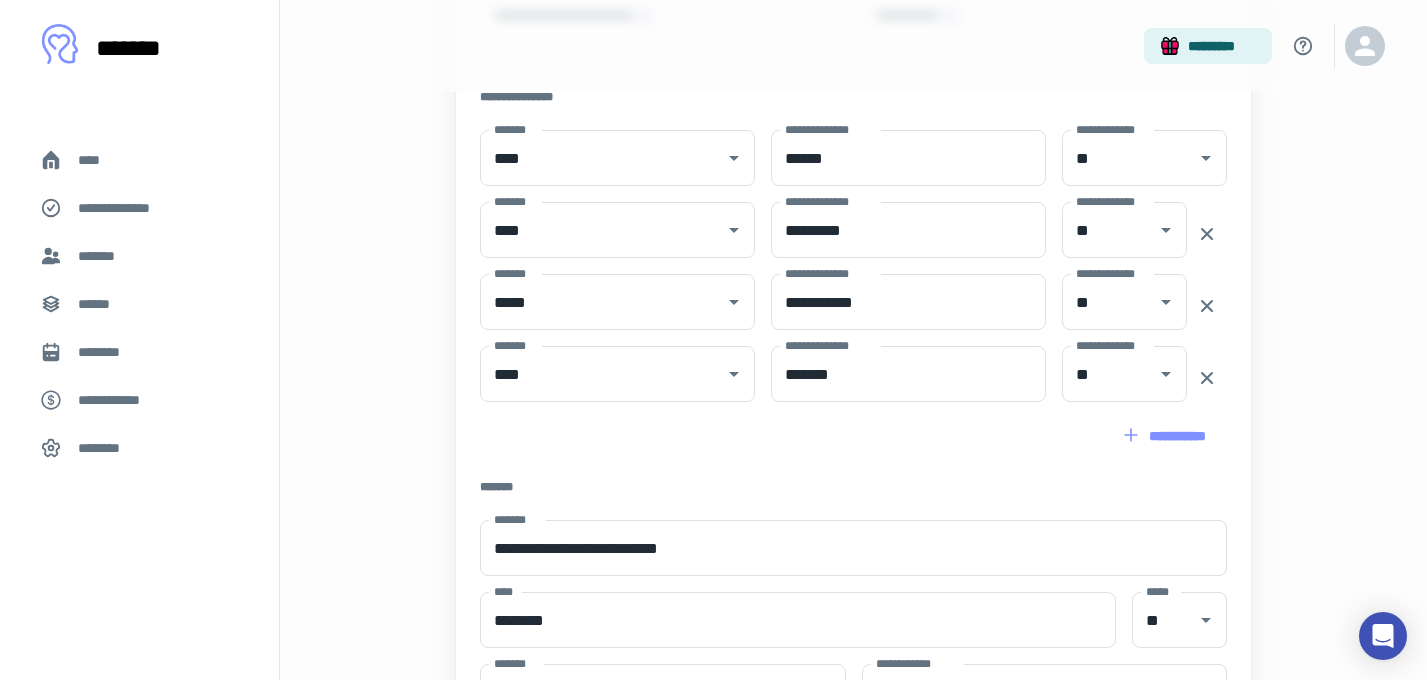 scroll, scrollTop: 570, scrollLeft: 0, axis: vertical 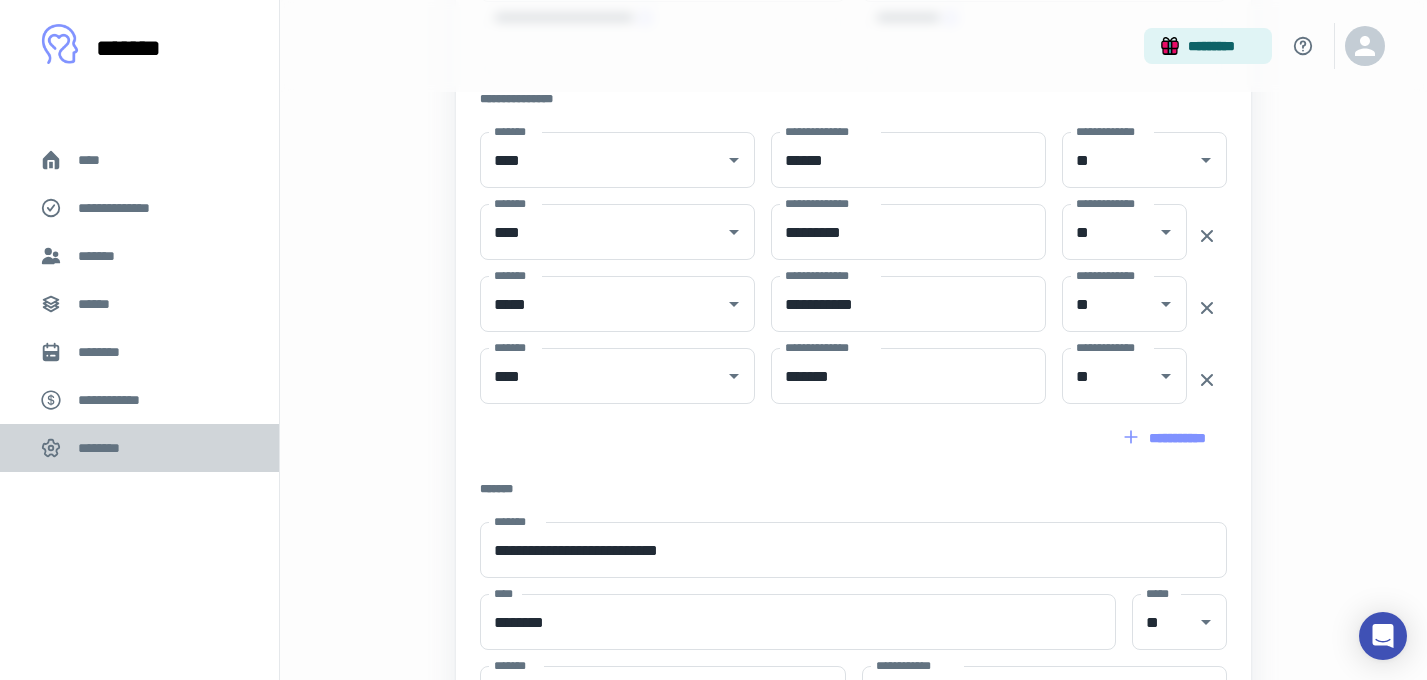click on "********" at bounding box center [105, 448] 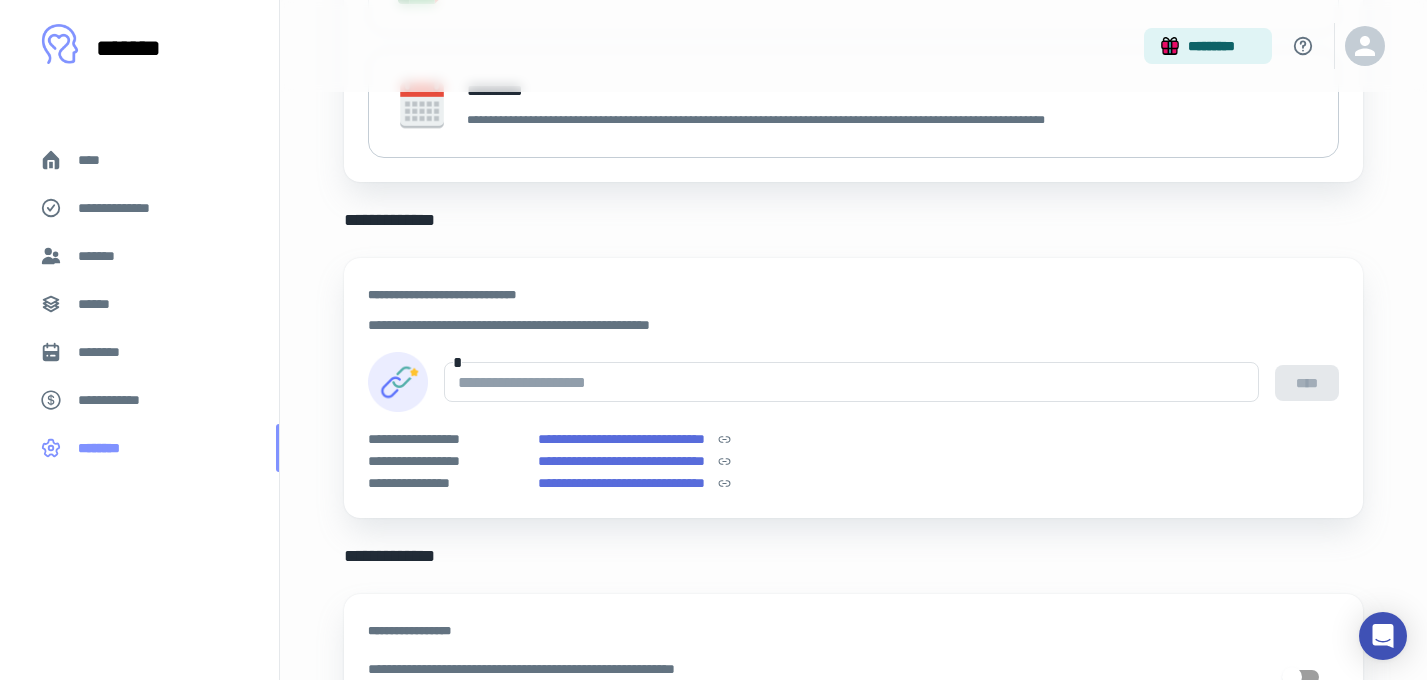 scroll, scrollTop: 0, scrollLeft: 0, axis: both 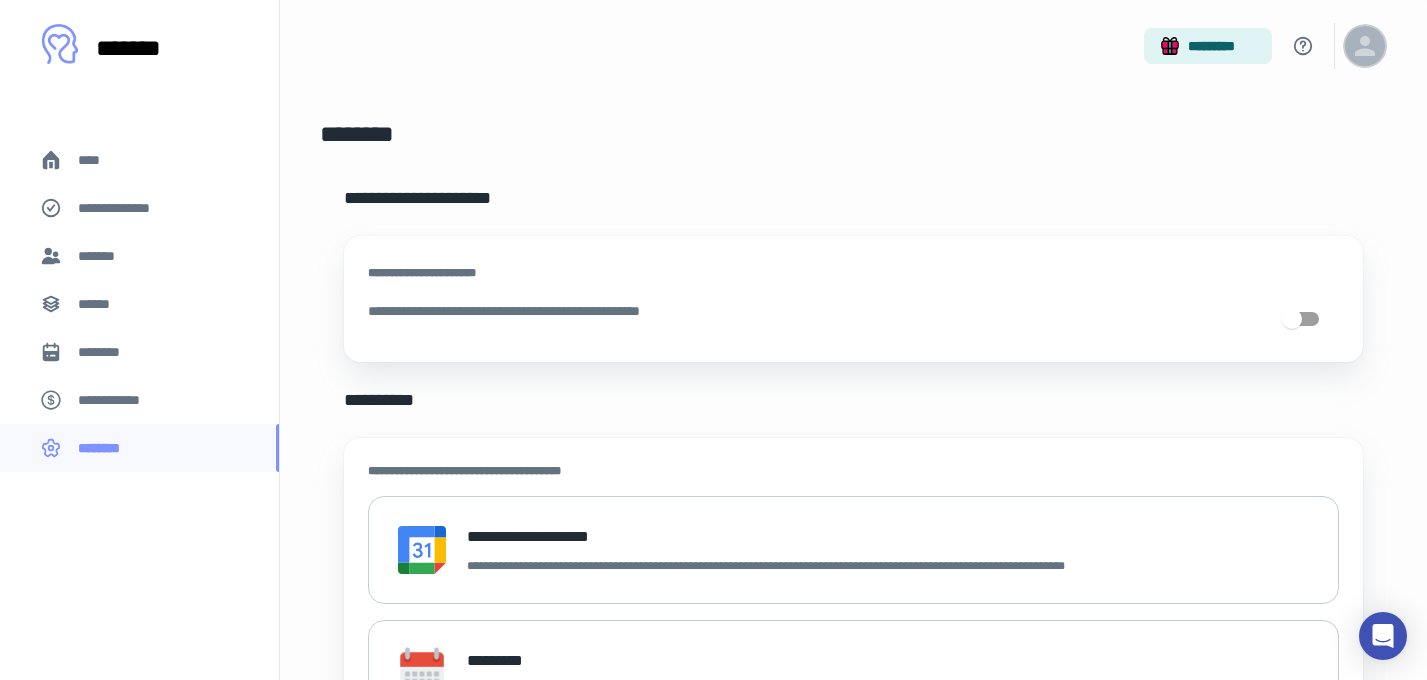 click 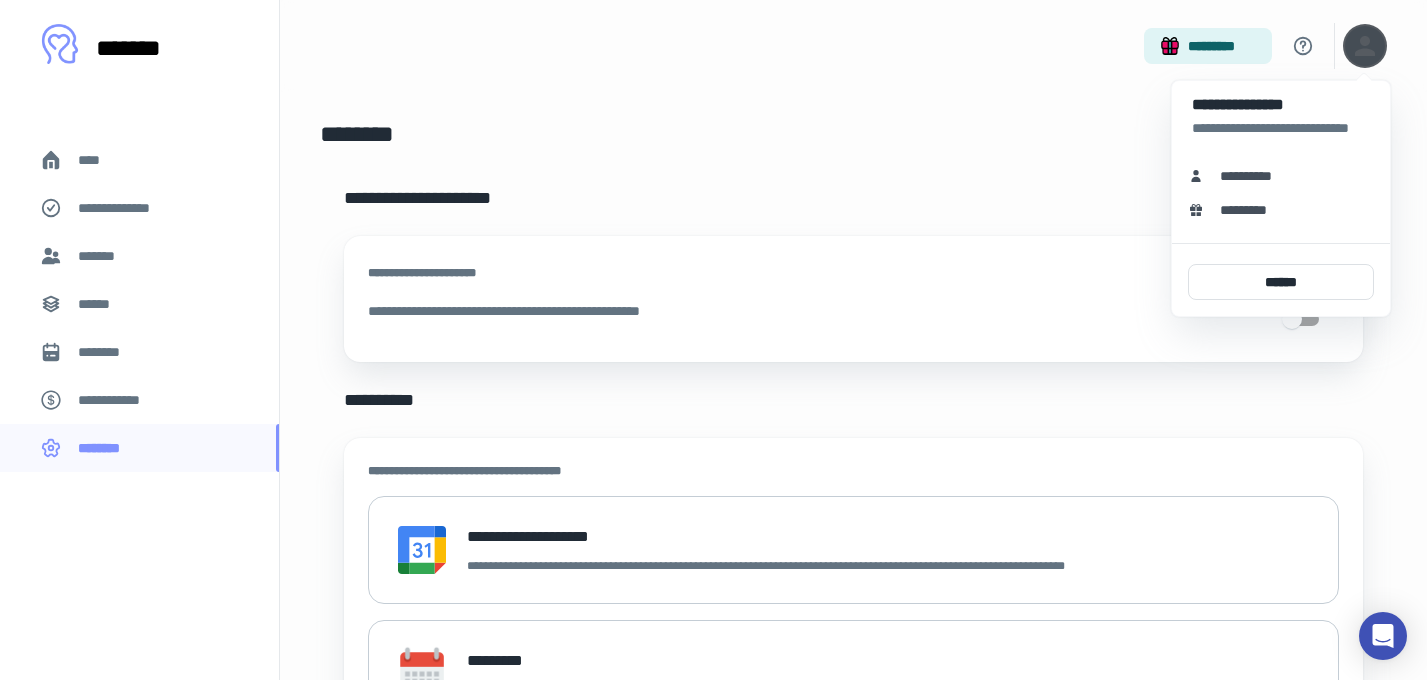 click on "**********" at bounding box center (1281, 105) 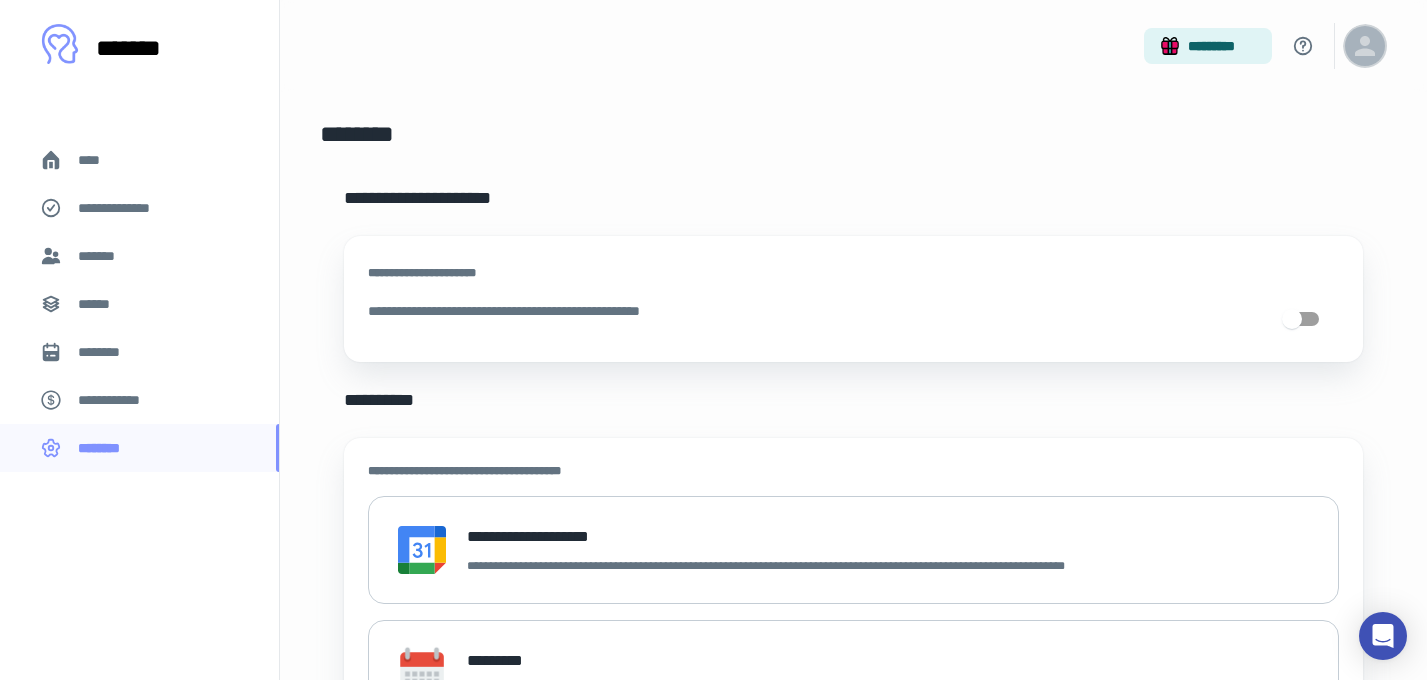 click 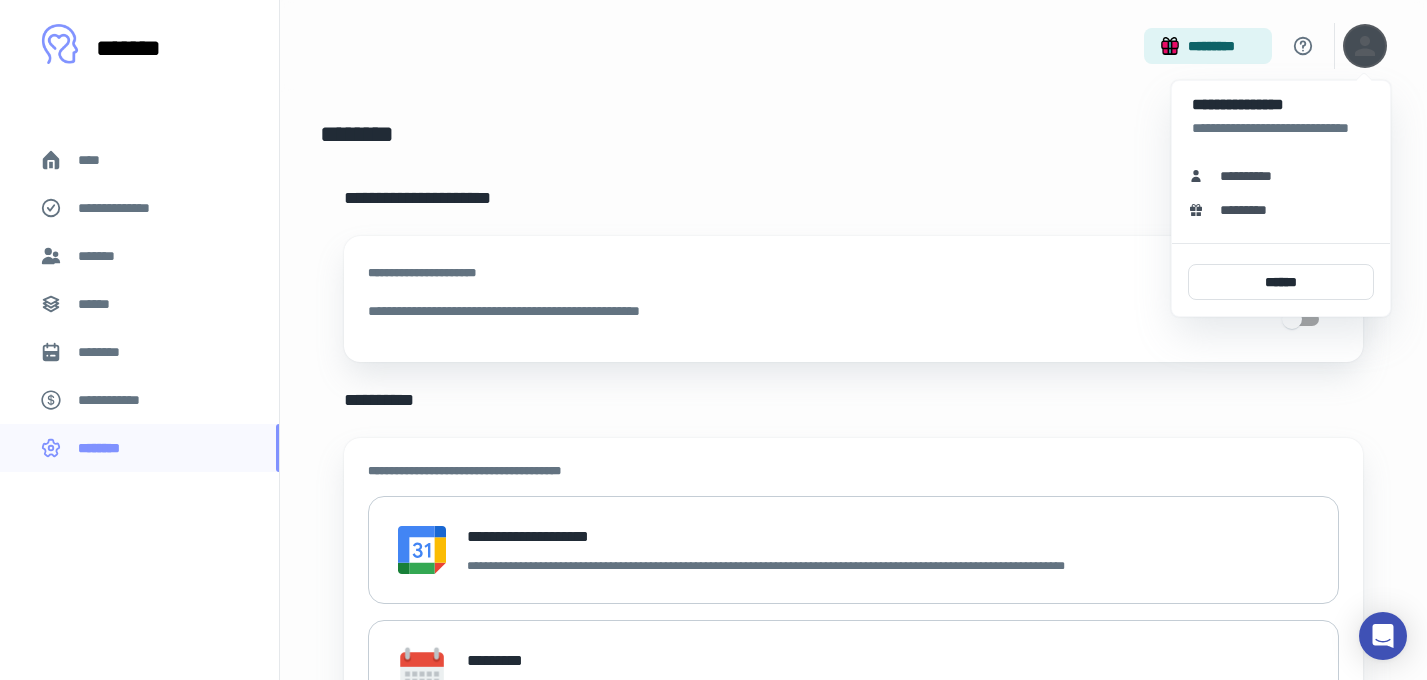 click on "**********" at bounding box center (1253, 176) 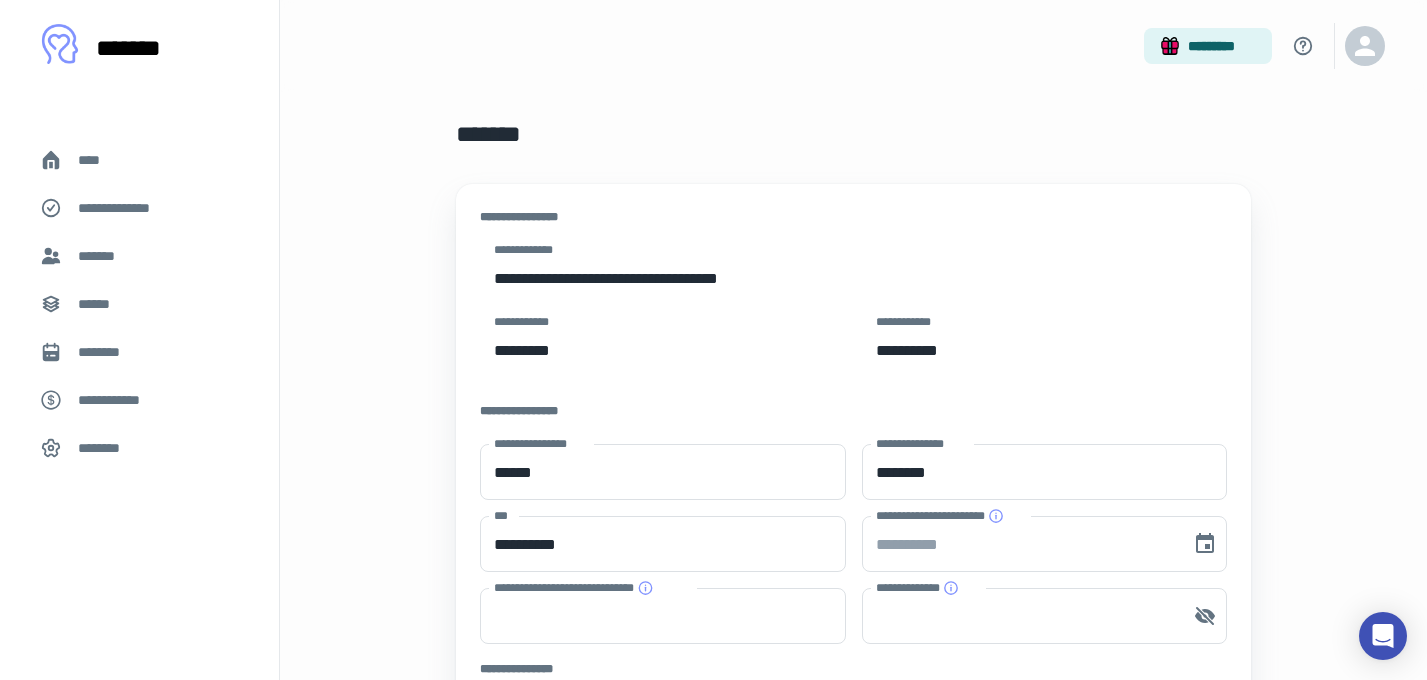 click on "****" at bounding box center (139, 160) 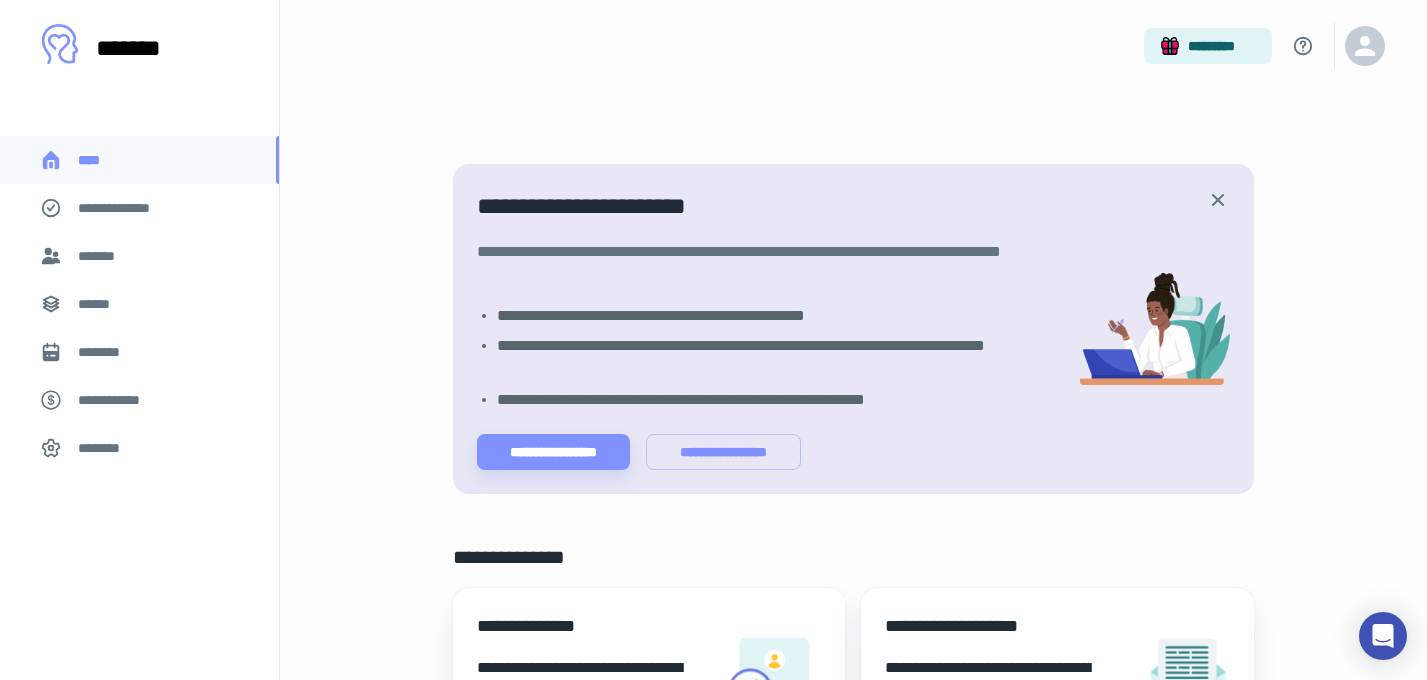 click on "********" at bounding box center [105, 448] 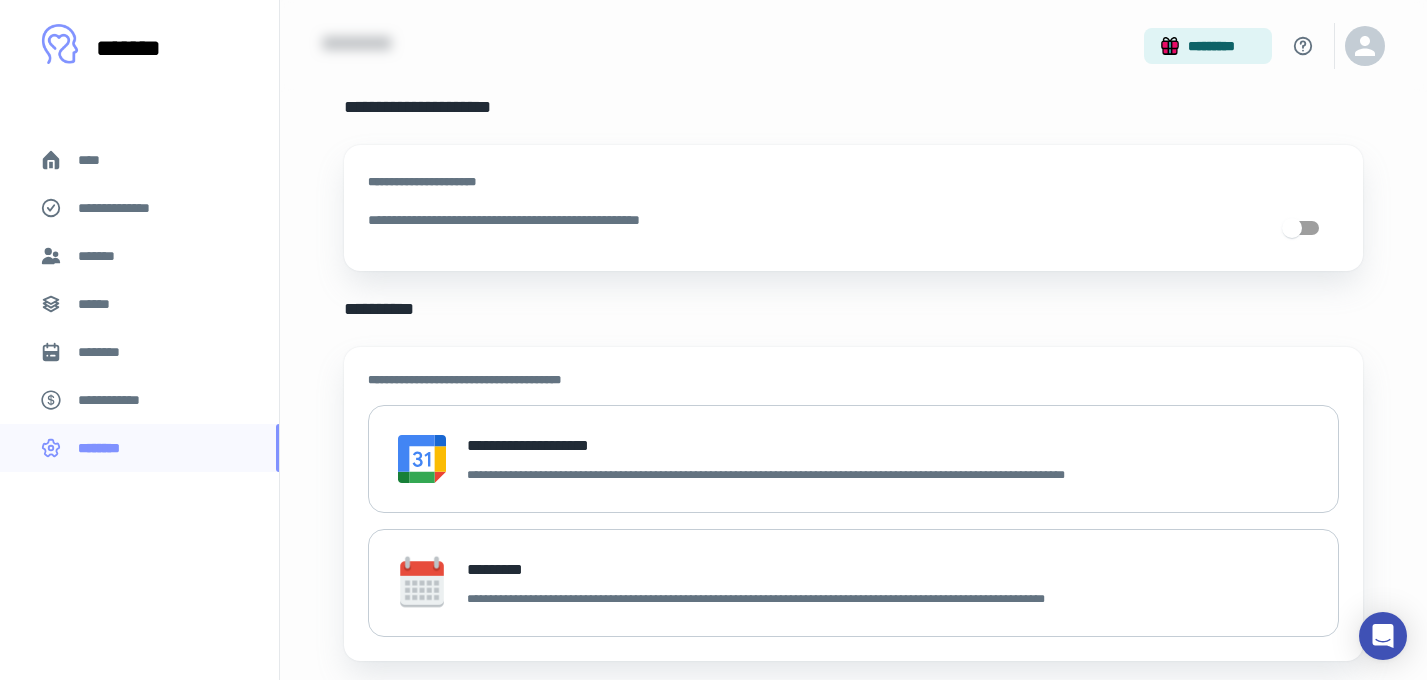 scroll, scrollTop: 0, scrollLeft: 0, axis: both 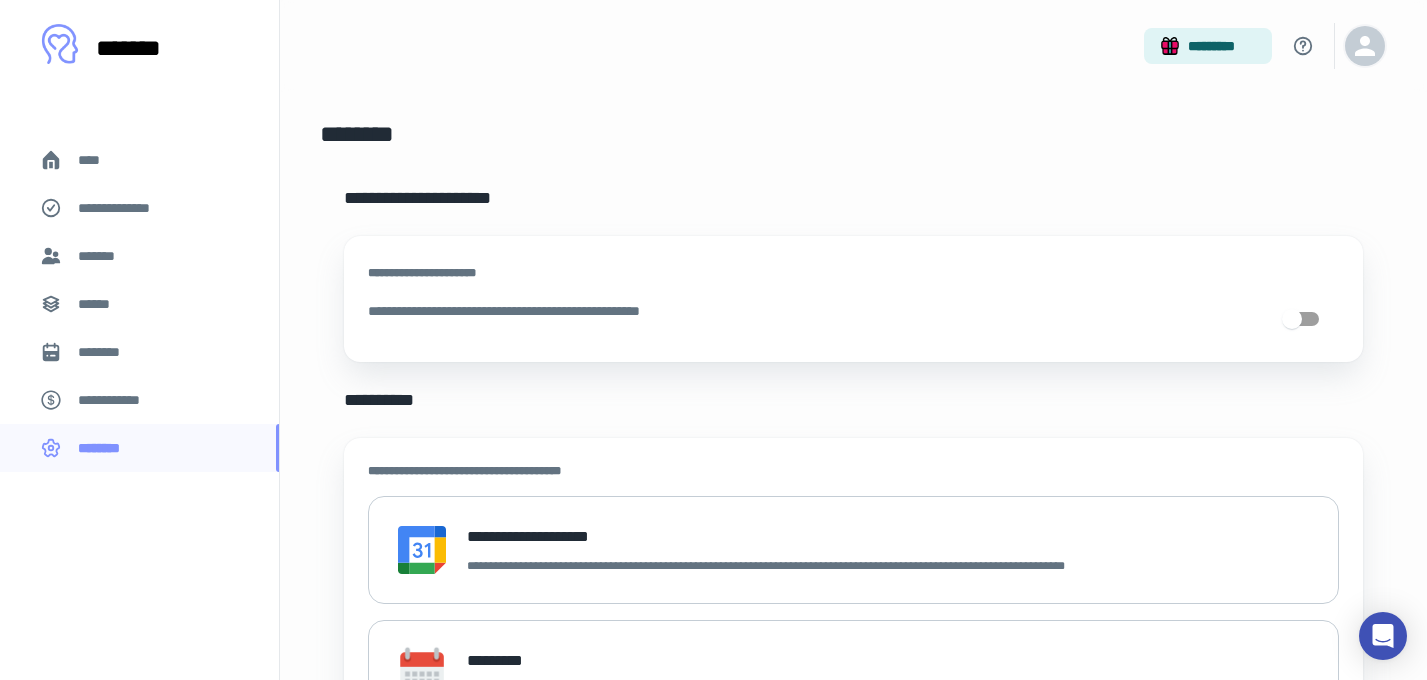 click 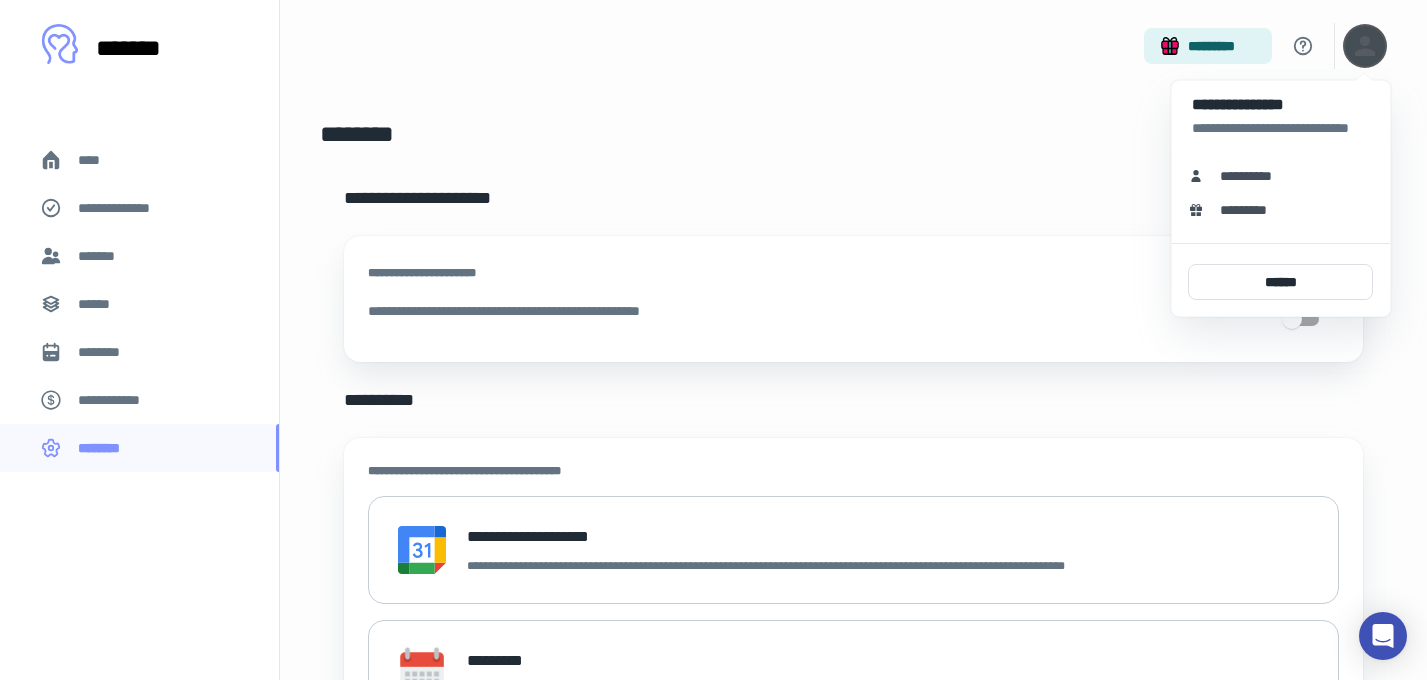 click on "**********" at bounding box center [1253, 176] 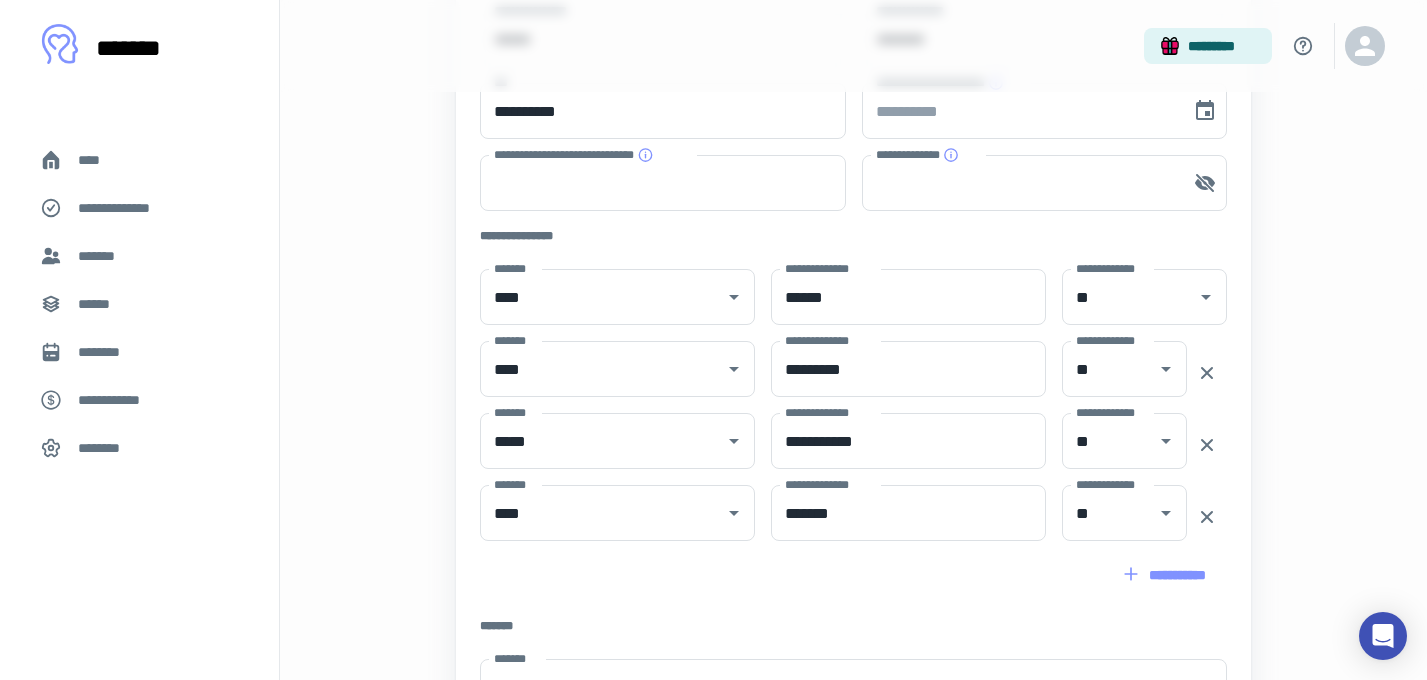 scroll, scrollTop: 776, scrollLeft: 0, axis: vertical 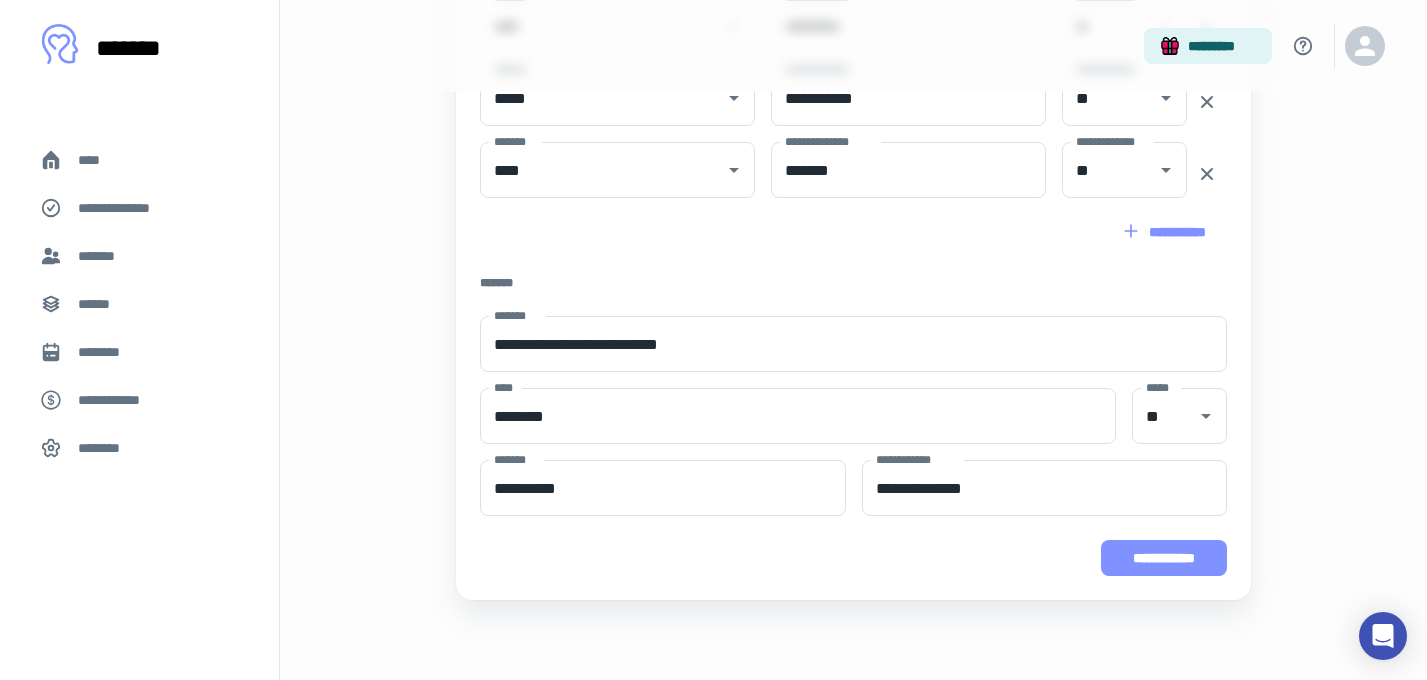 click on "**********" at bounding box center (1164, 558) 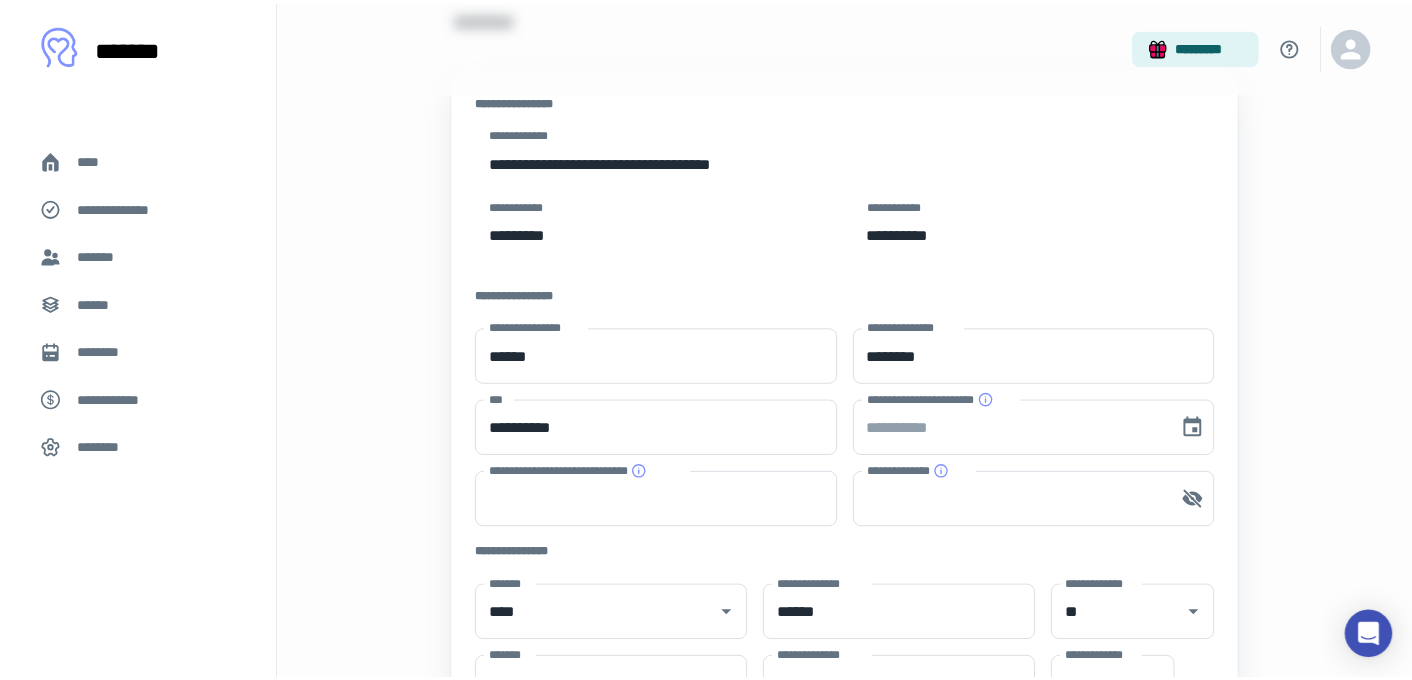 scroll, scrollTop: 0, scrollLeft: 0, axis: both 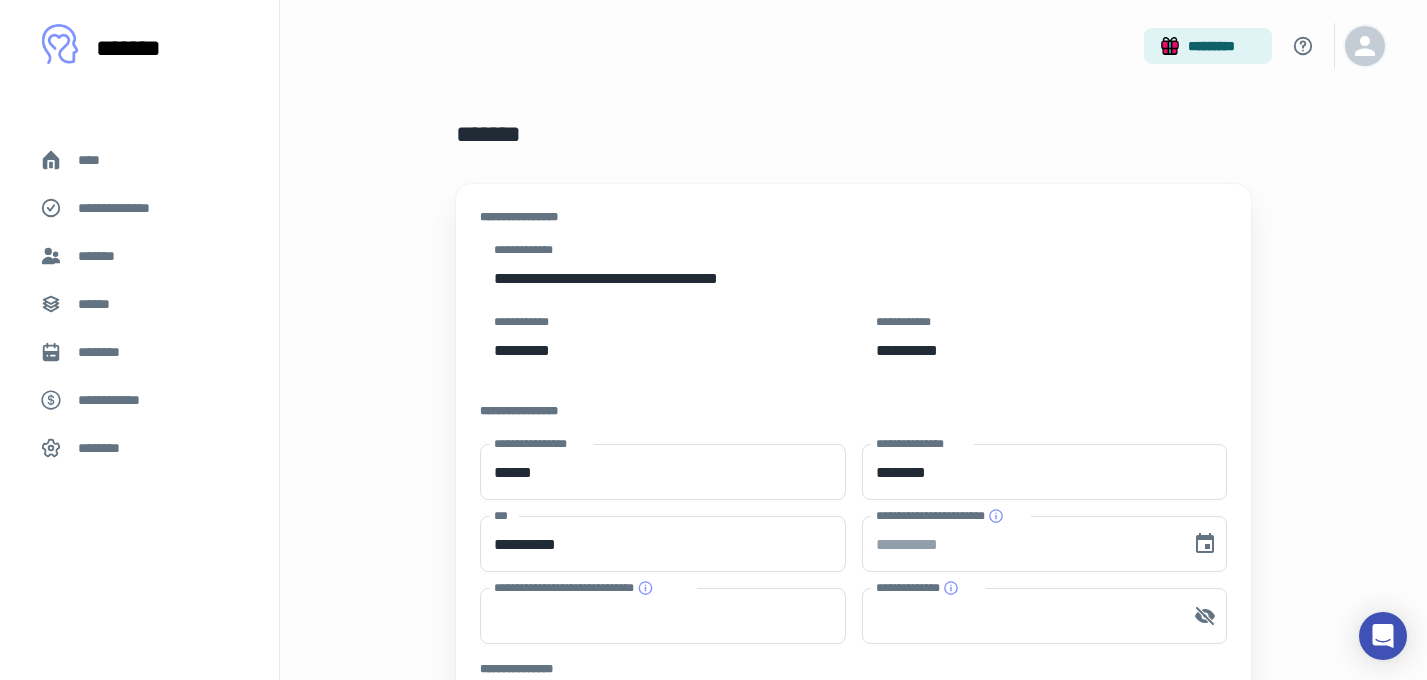 click at bounding box center [1365, 46] 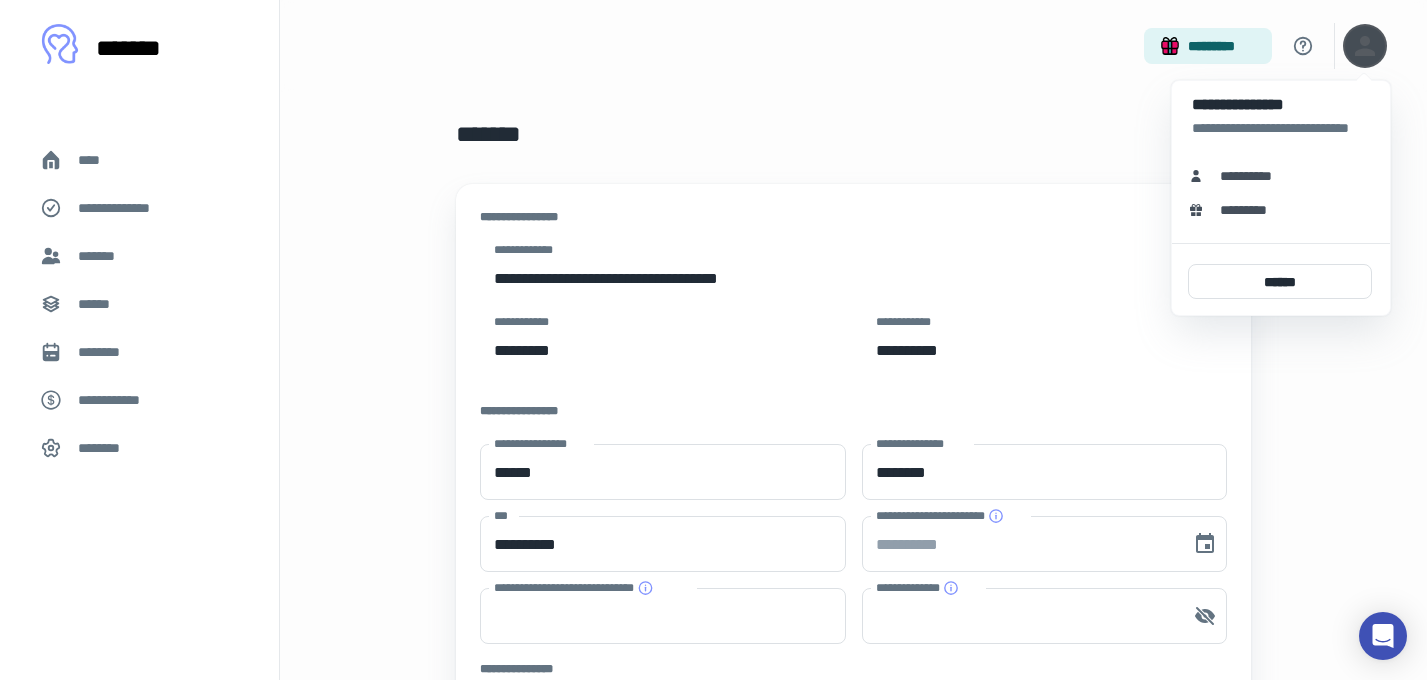 click at bounding box center [713, 340] 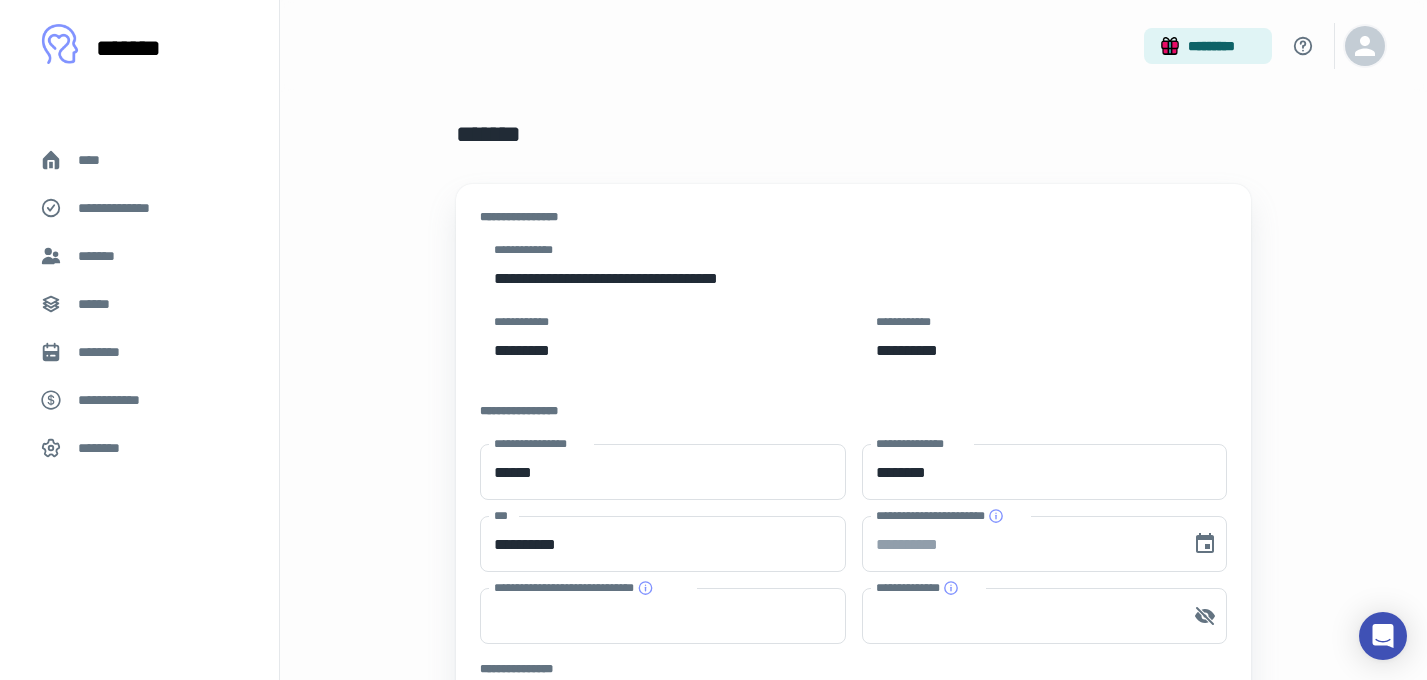 click at bounding box center [1365, 46] 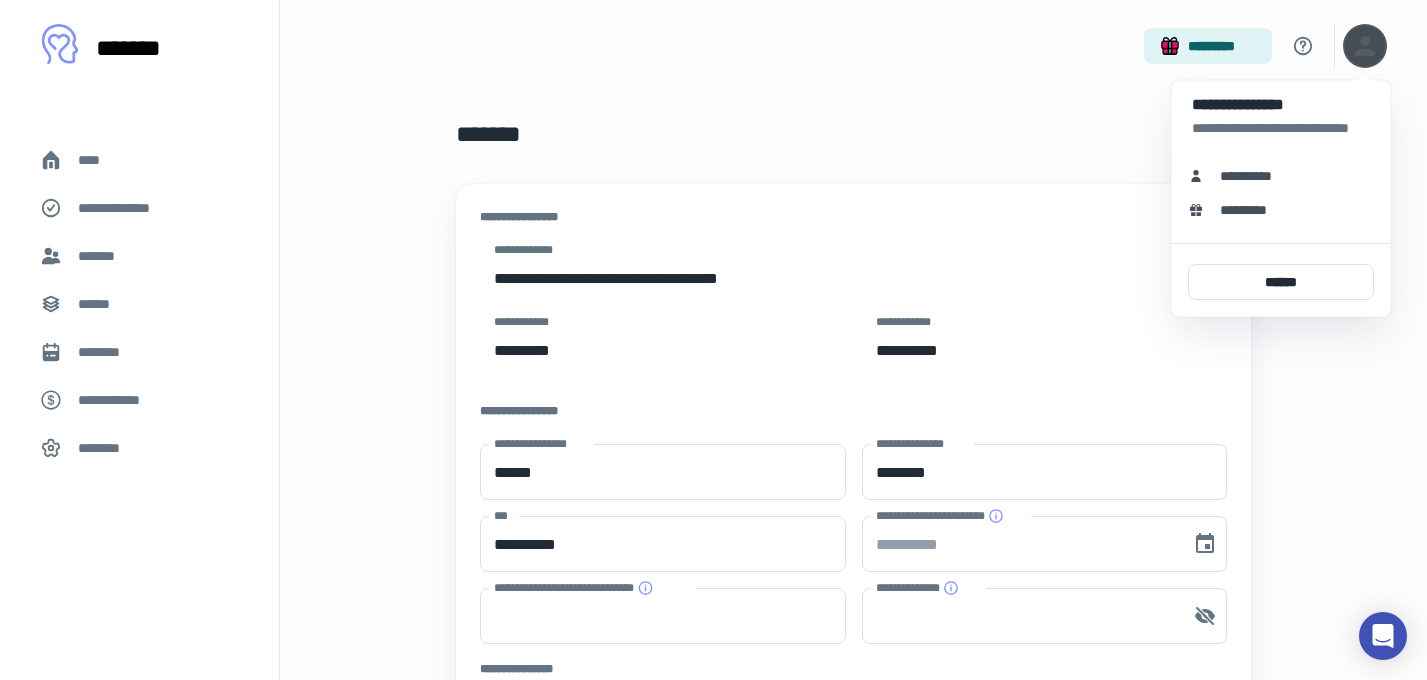 click at bounding box center [713, 340] 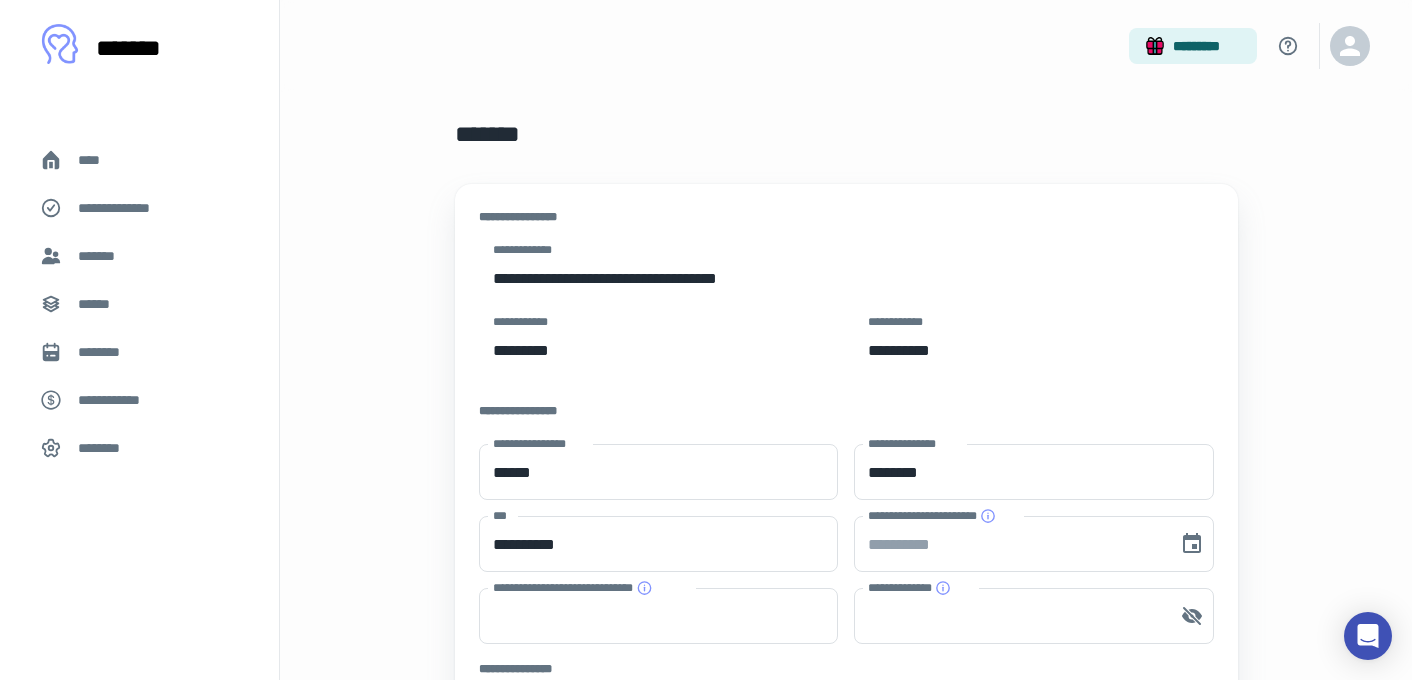 drag, startPoint x: 962, startPoint y: 347, endPoint x: 866, endPoint y: 355, distance: 96.332756 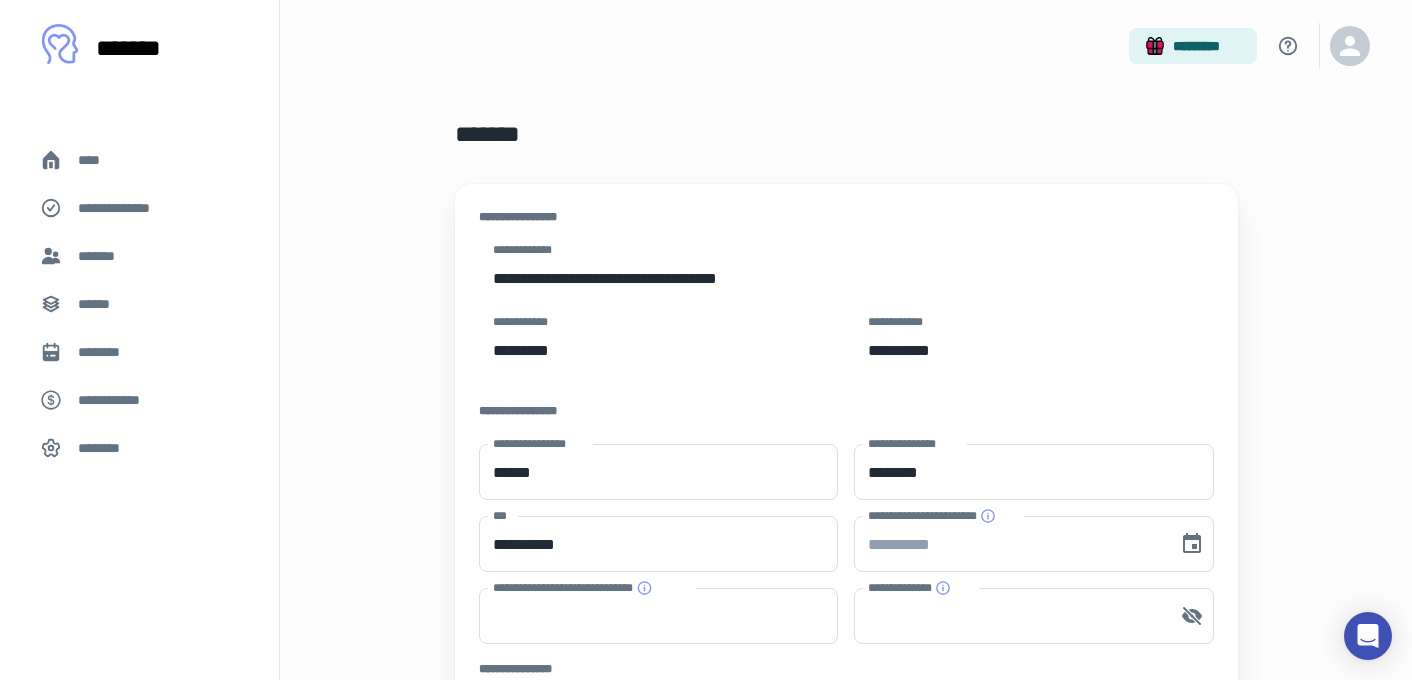 click on "**********" at bounding box center (1034, 350) 